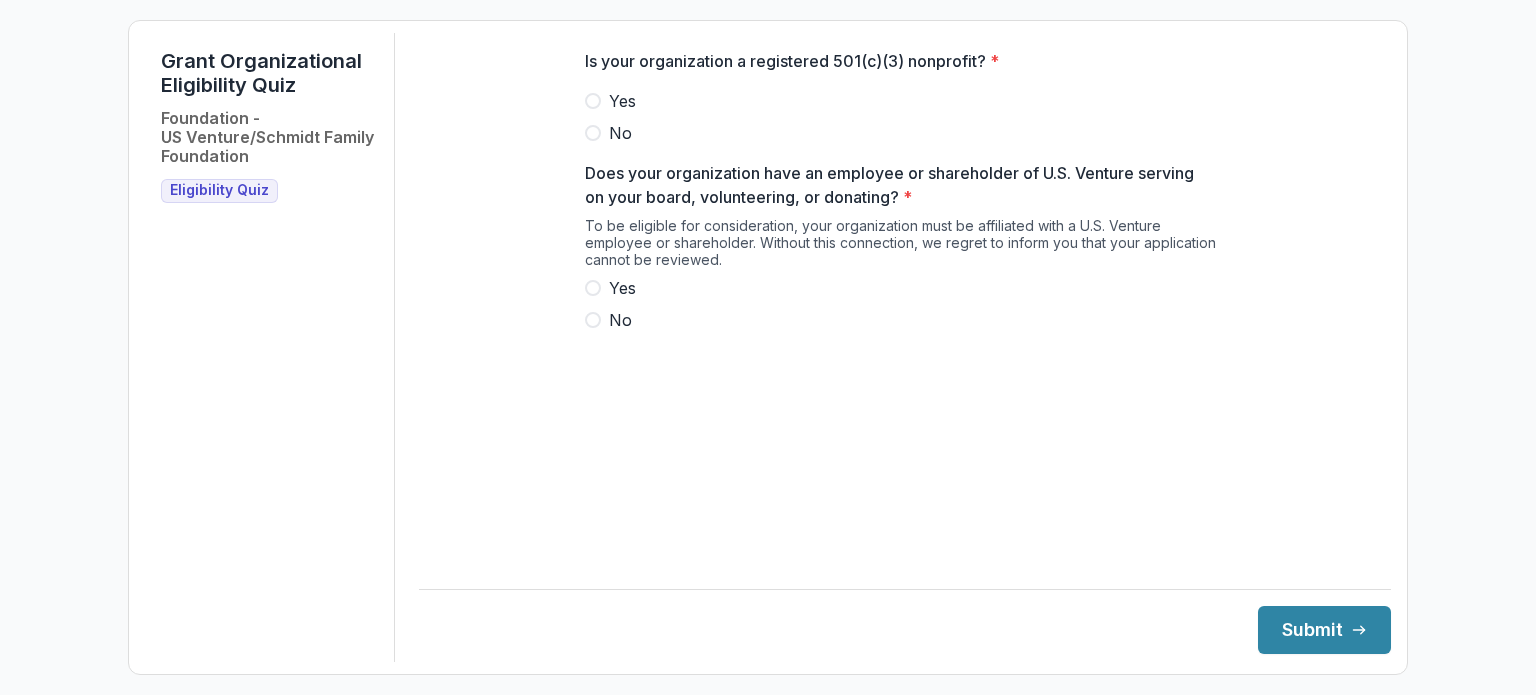 scroll, scrollTop: 0, scrollLeft: 0, axis: both 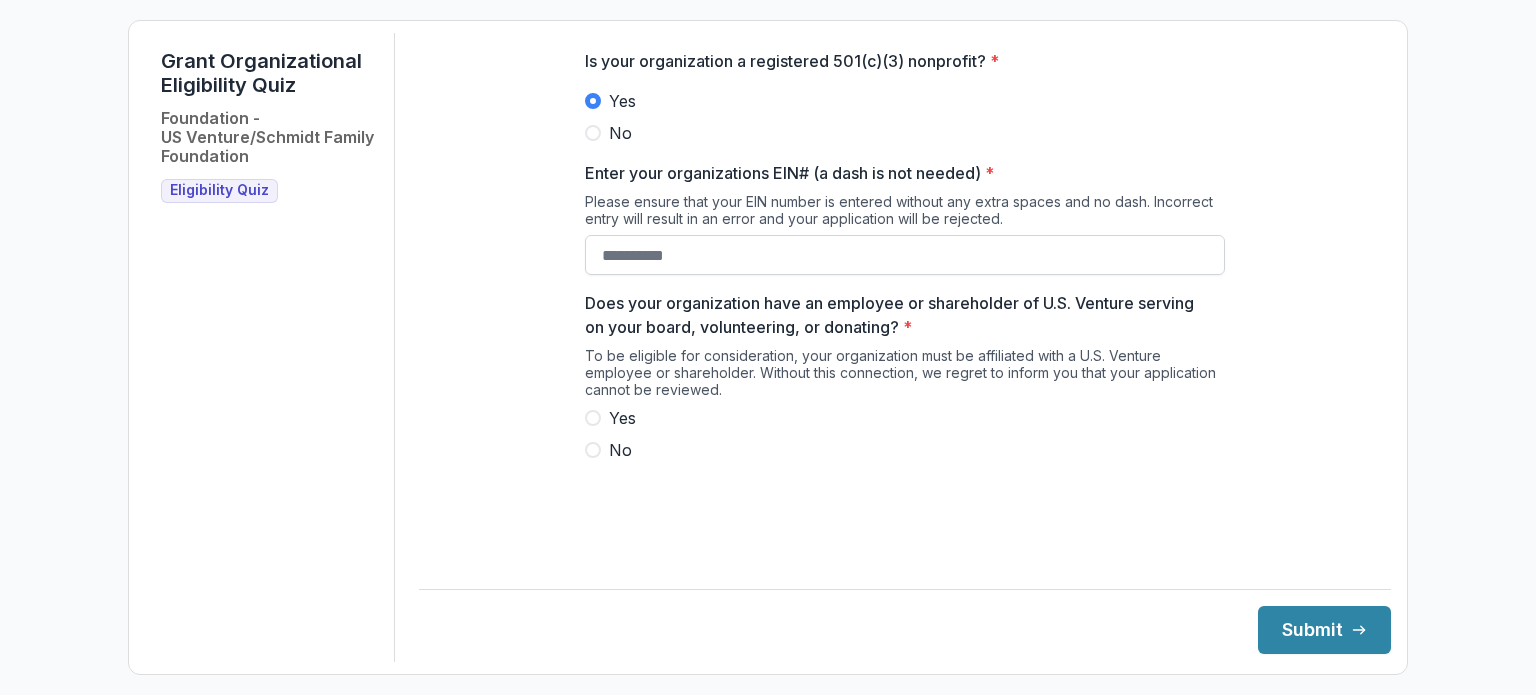 click on "Enter your organizations EIN# (a dash is not needed)  *" at bounding box center [905, 255] 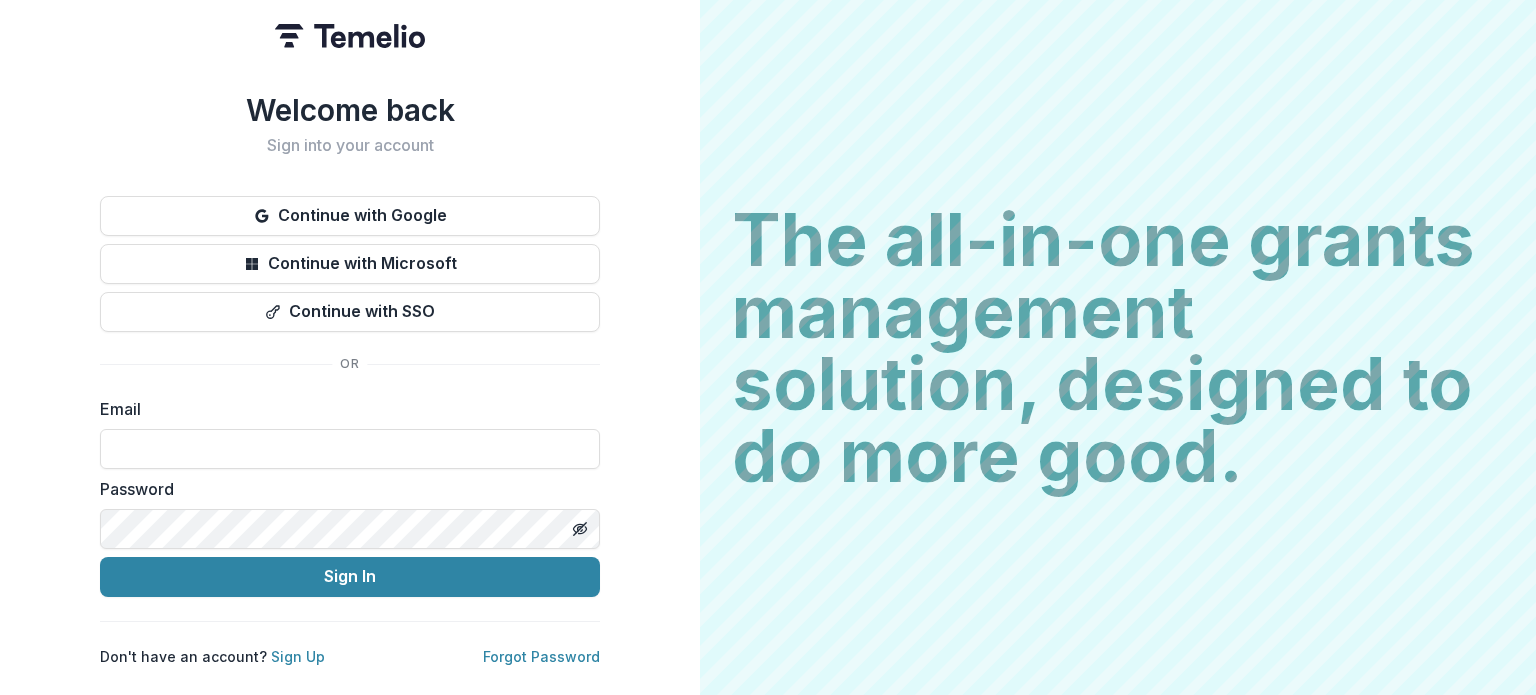 scroll, scrollTop: 0, scrollLeft: 0, axis: both 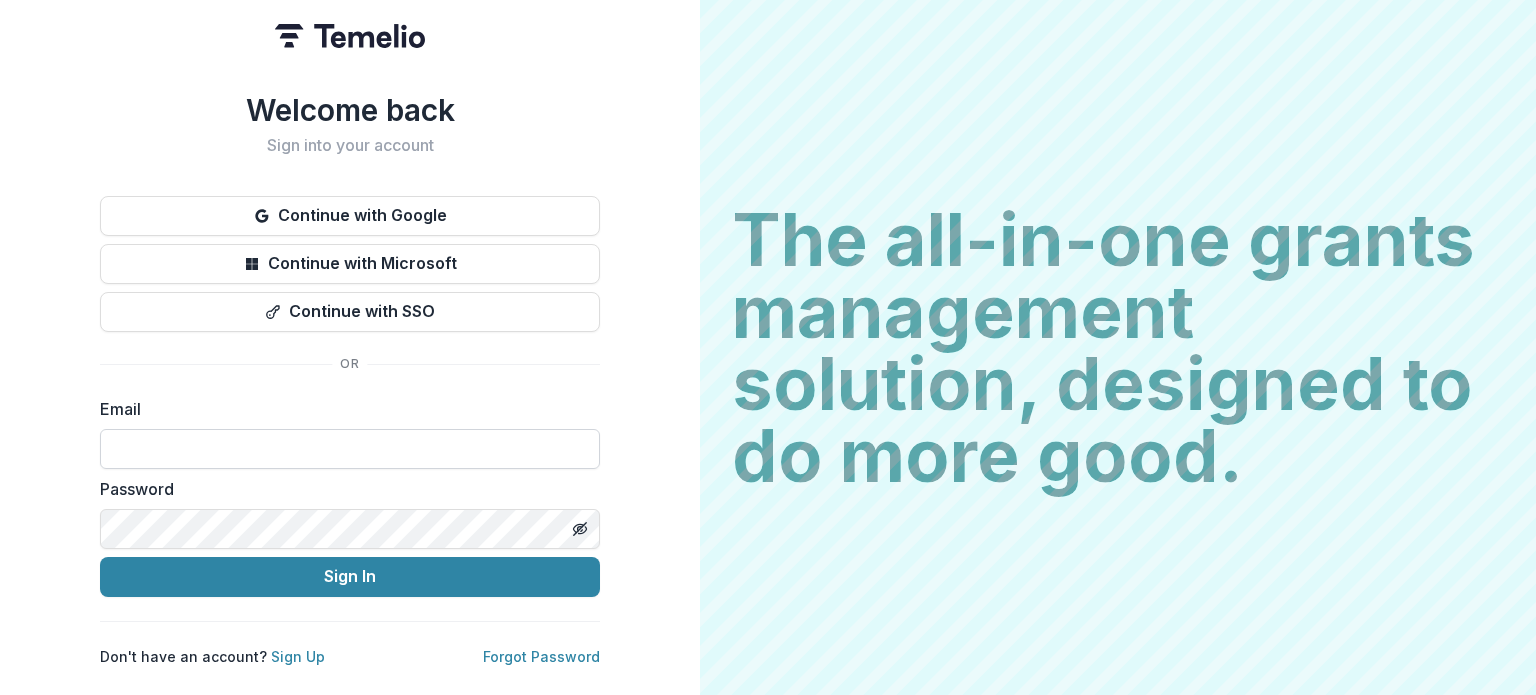 click at bounding box center [350, 449] 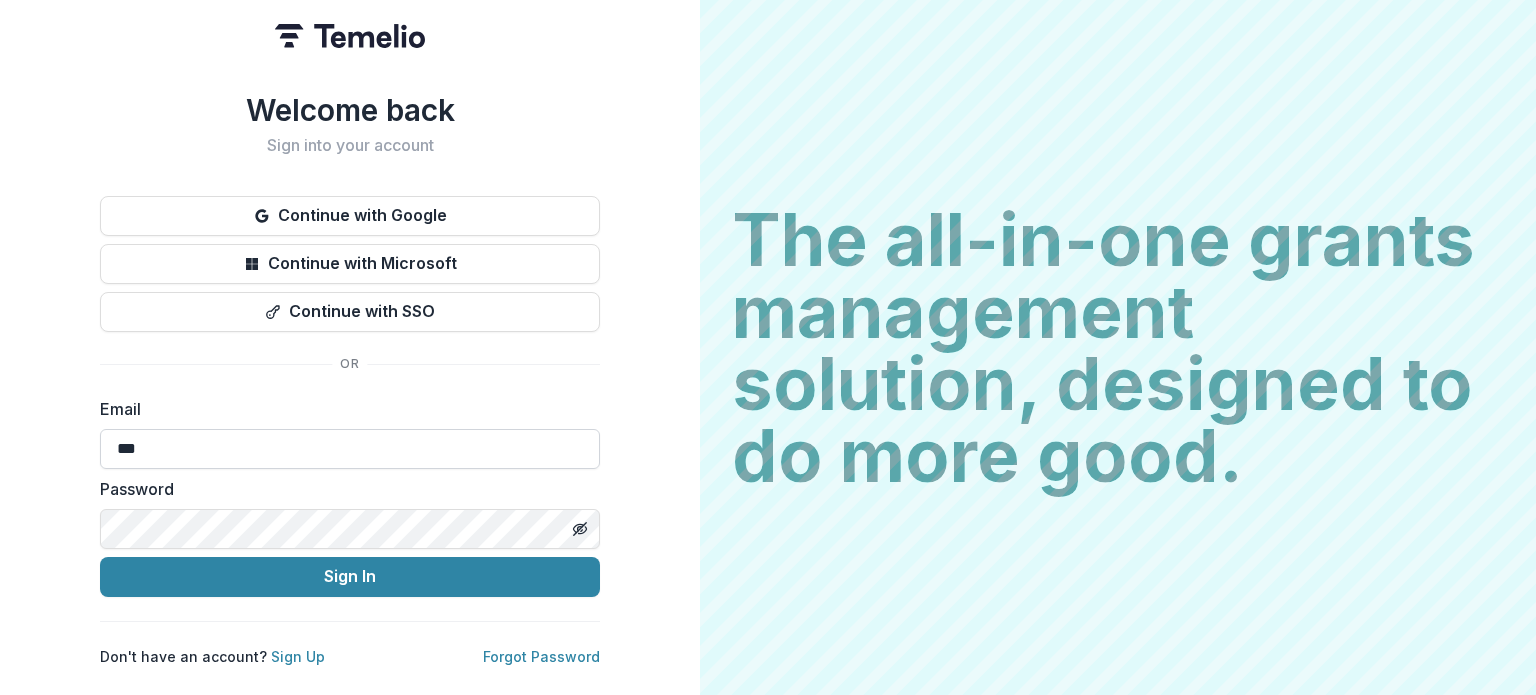 type on "**********" 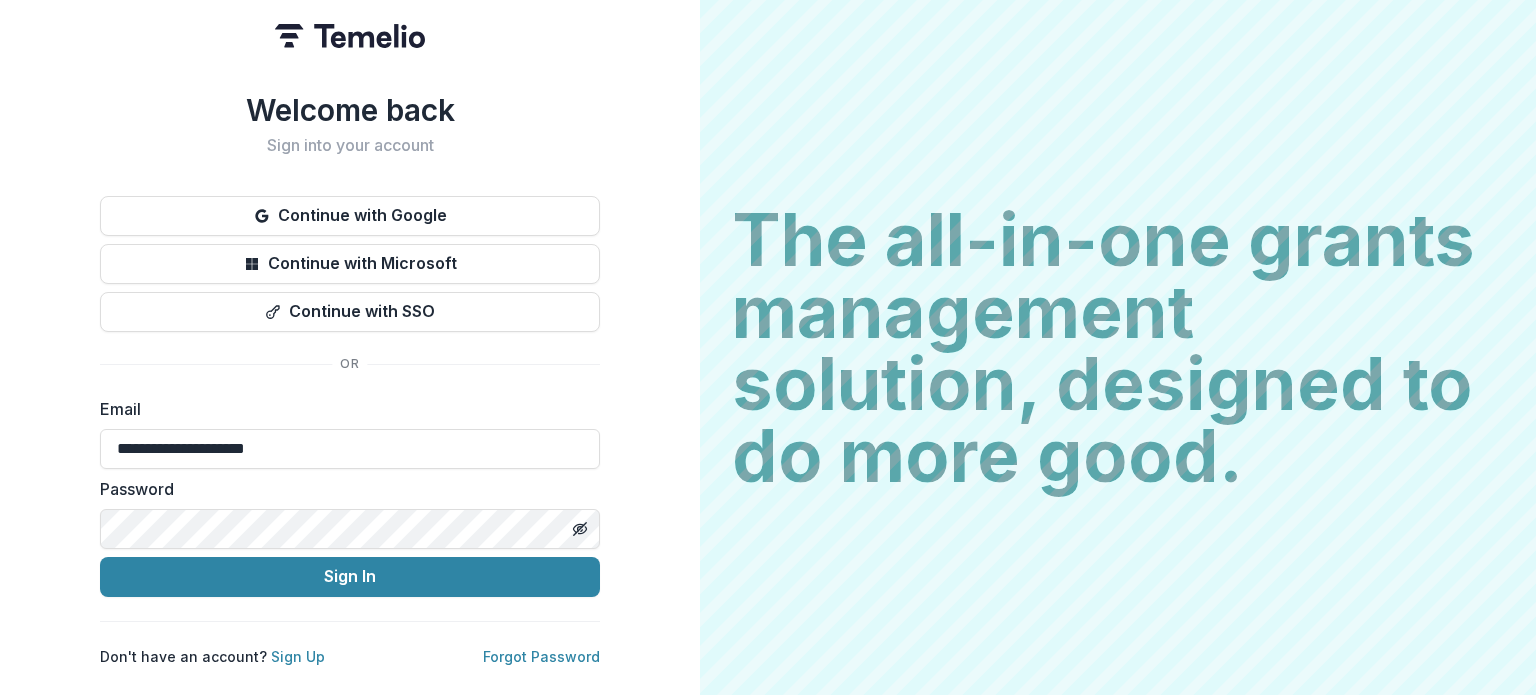 click on "Password" at bounding box center (350, 513) 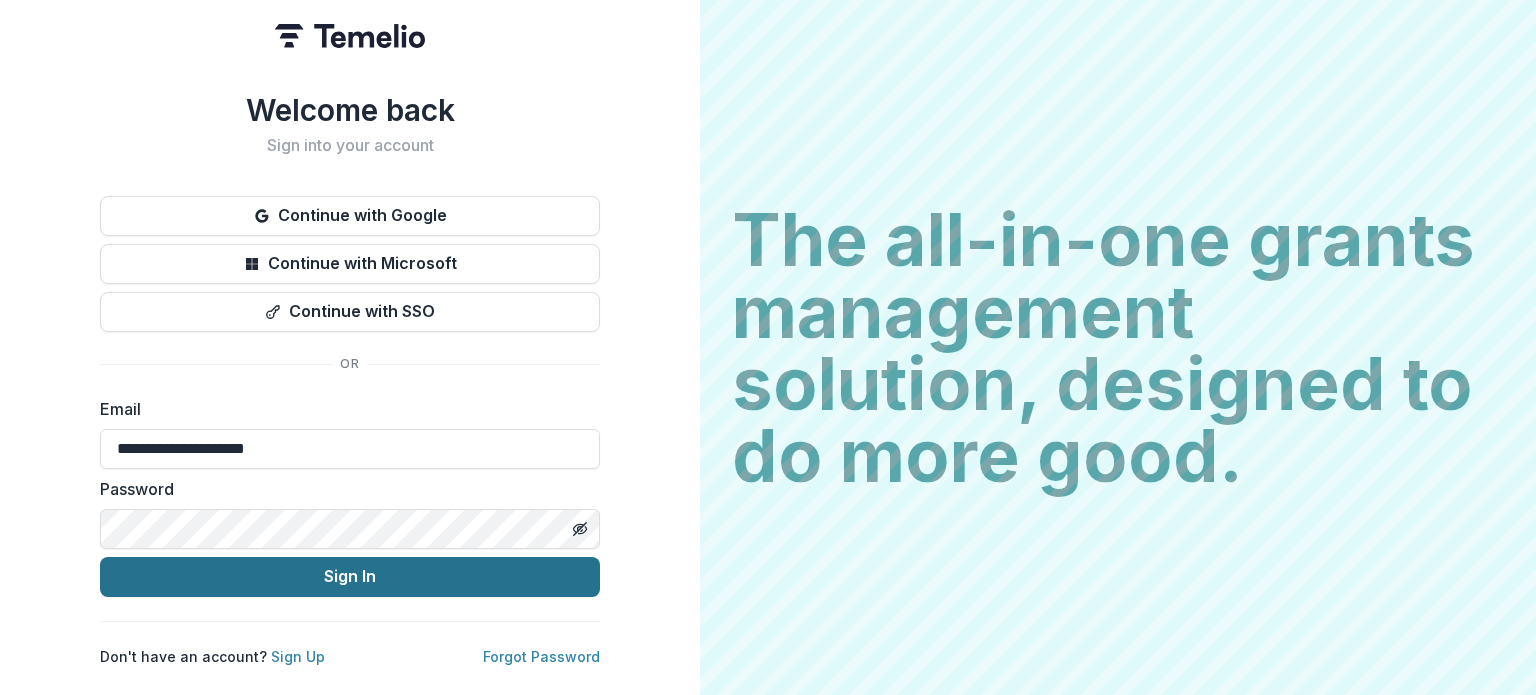 click on "Sign In" at bounding box center (350, 577) 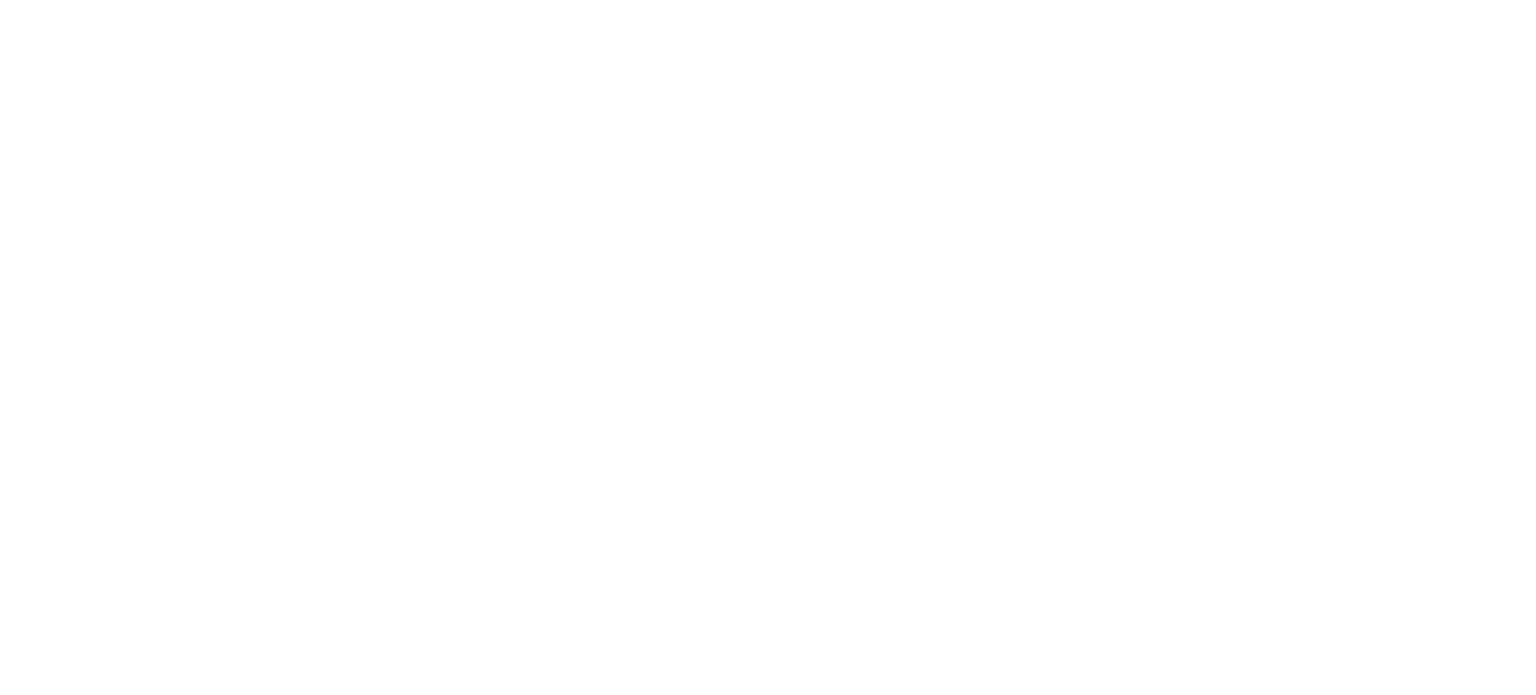 scroll, scrollTop: 0, scrollLeft: 0, axis: both 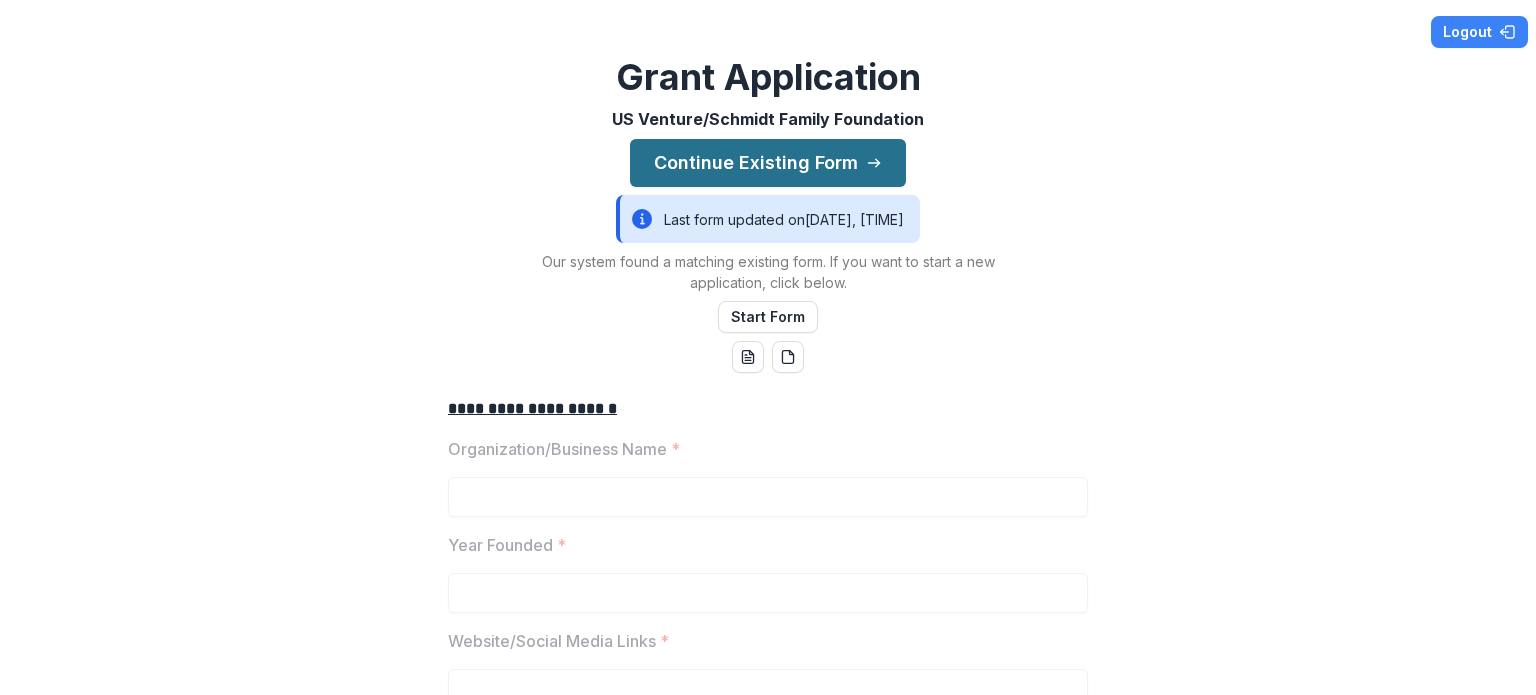 click on "Continue Existing Form" at bounding box center (768, 163) 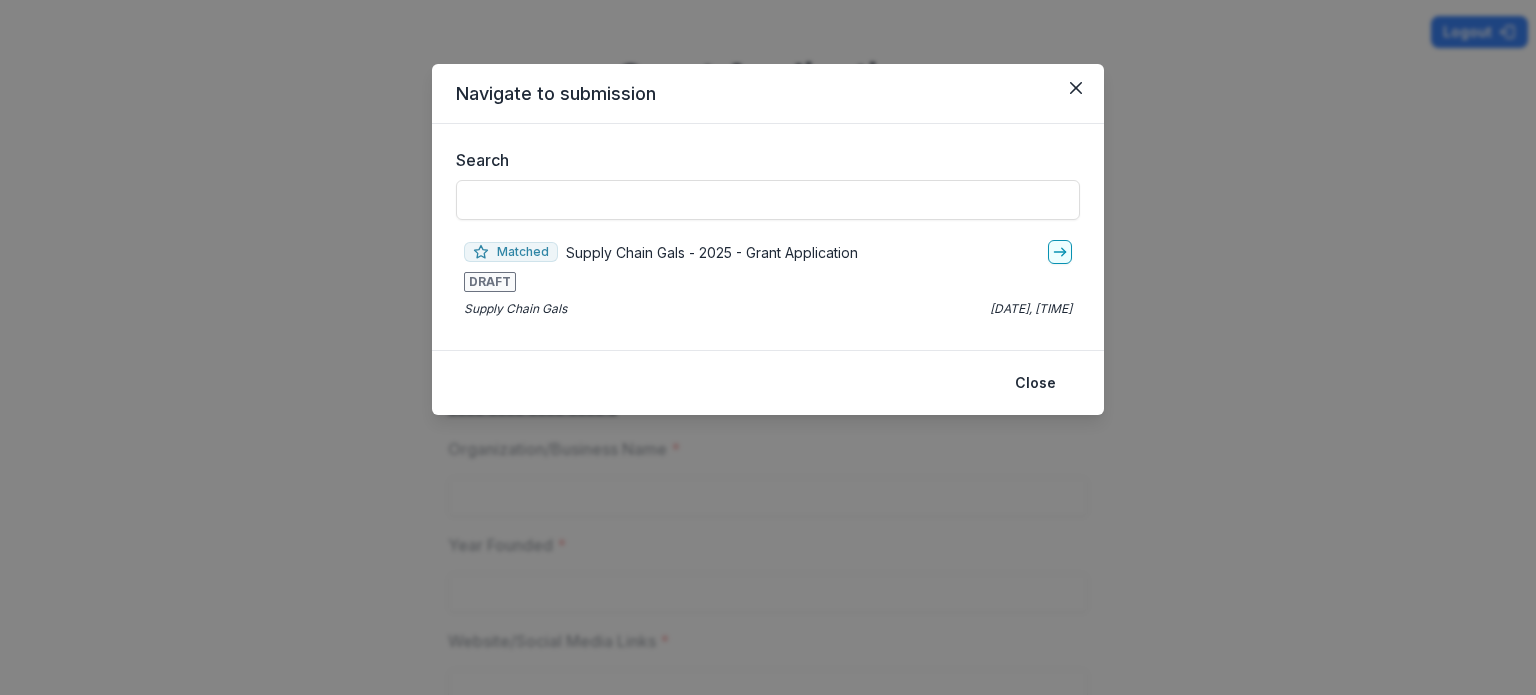click on "Supply Chain Gals - 2025 - Grant Application" at bounding box center [712, 252] 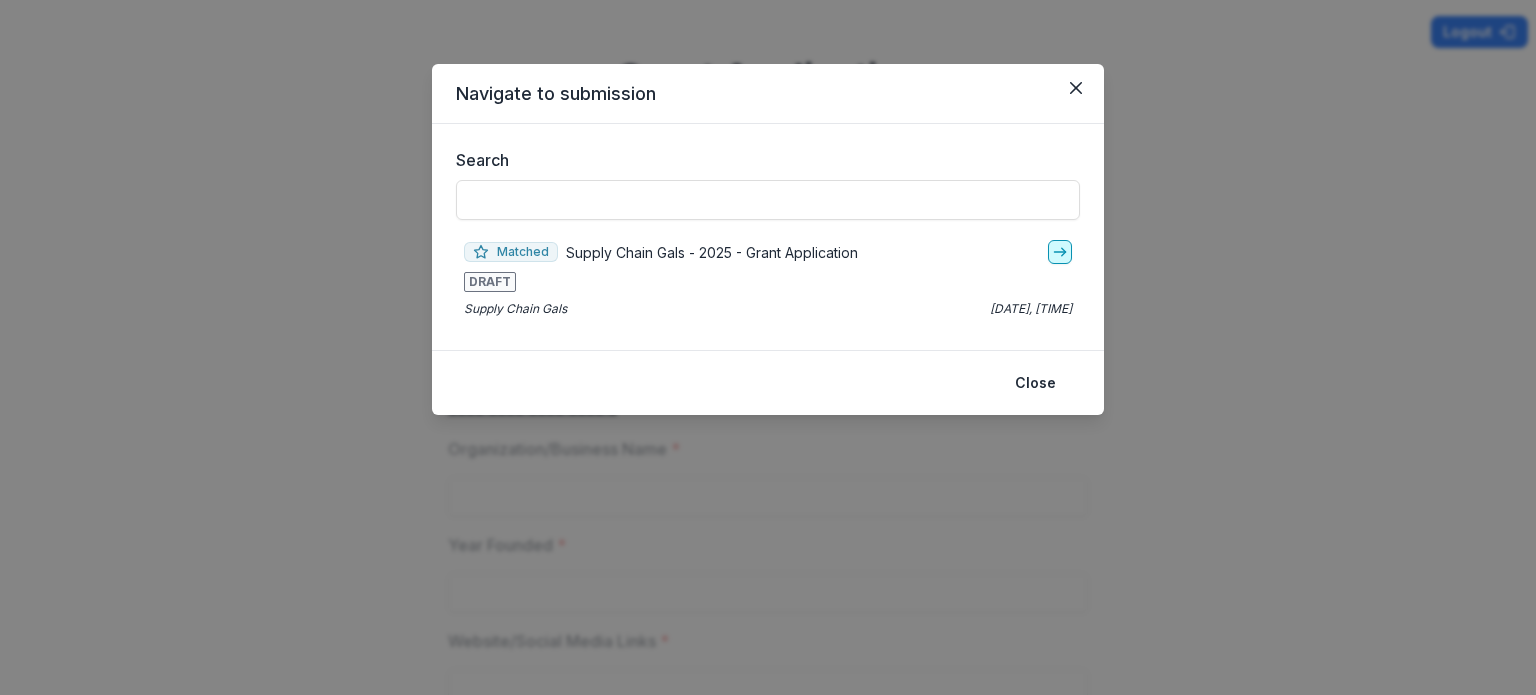 click 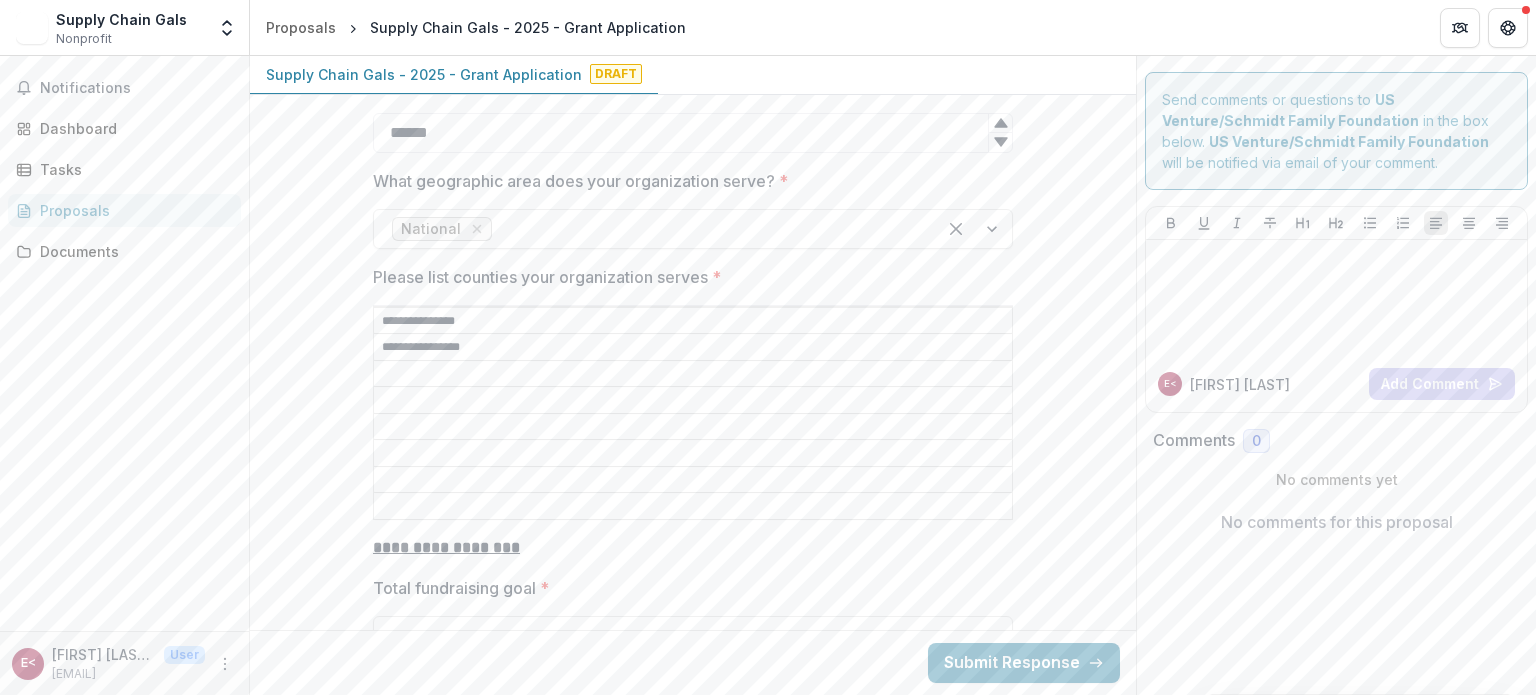 scroll, scrollTop: 3460, scrollLeft: 0, axis: vertical 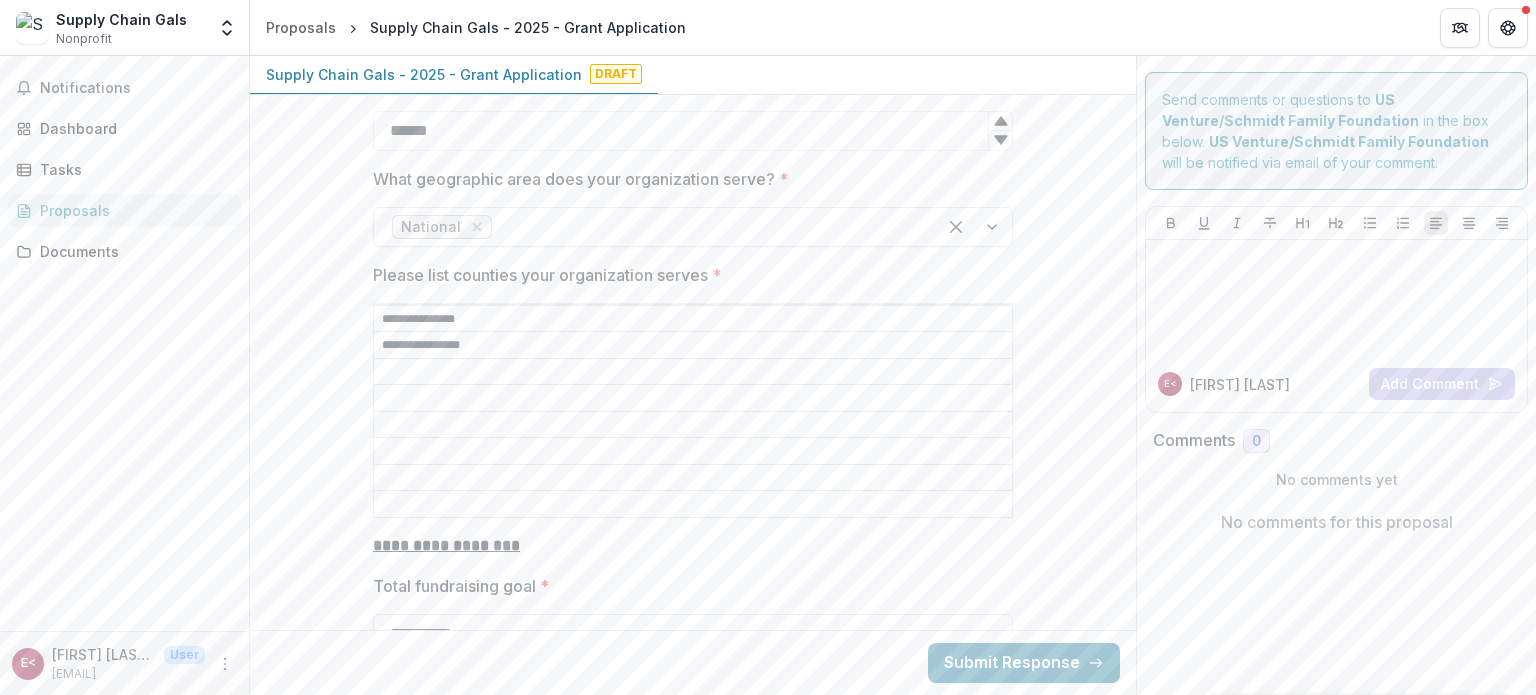 click on "Please list counties your organization serves *" at bounding box center [693, 372] 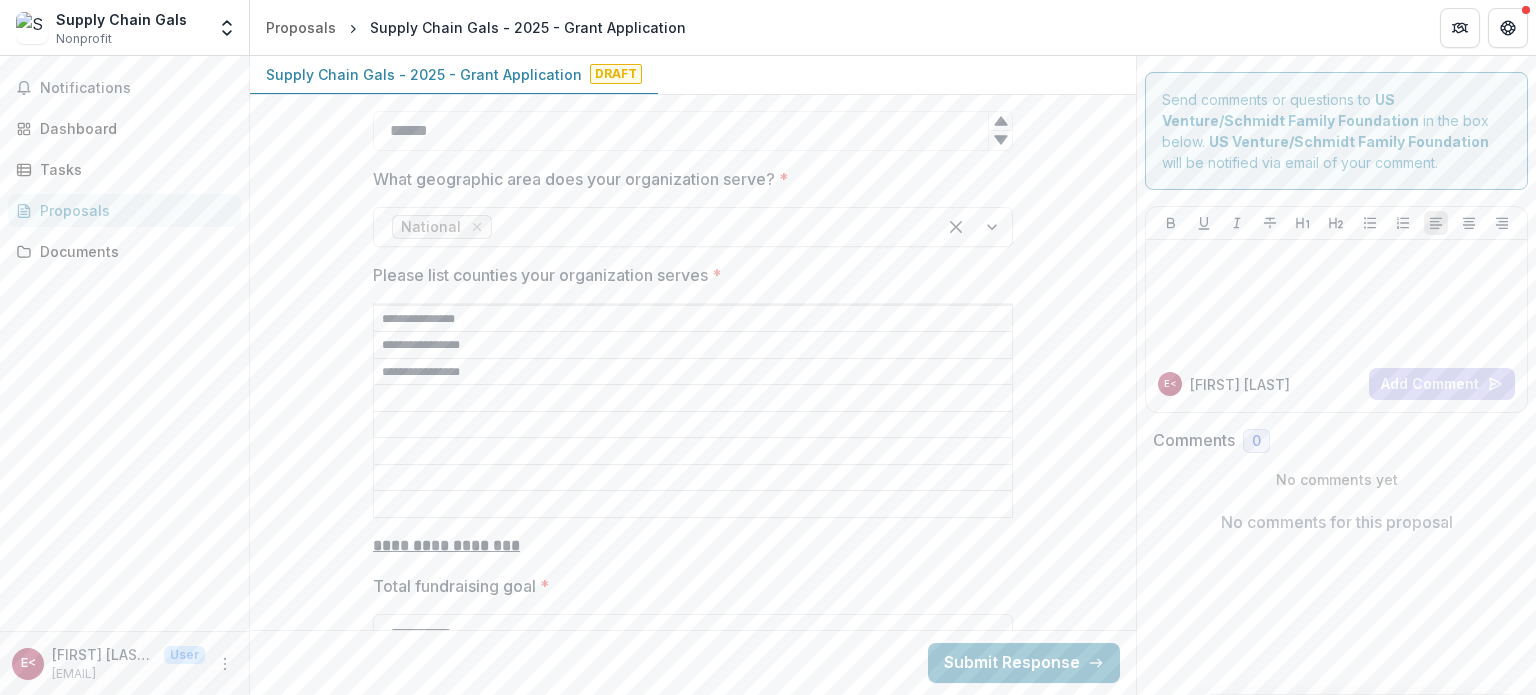 type on "**********" 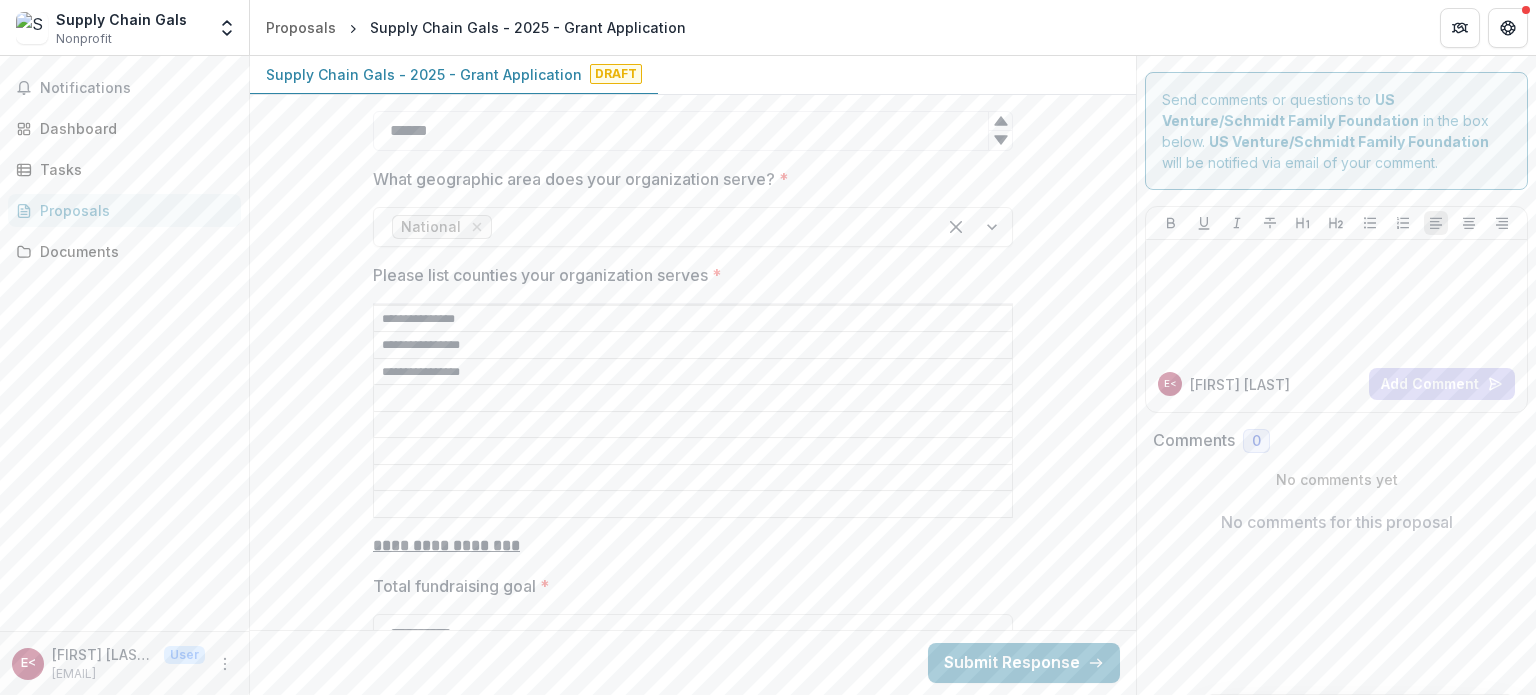 type on "*" 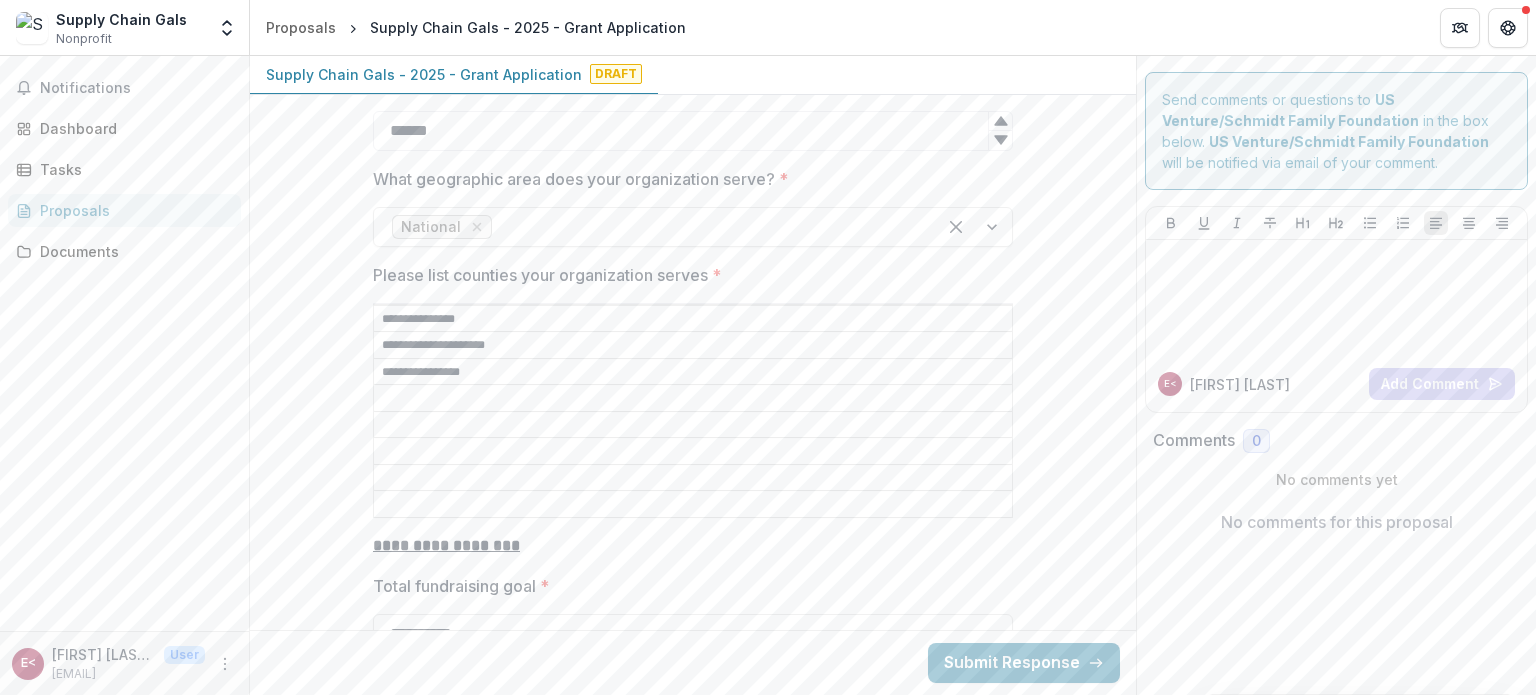 type on "**********" 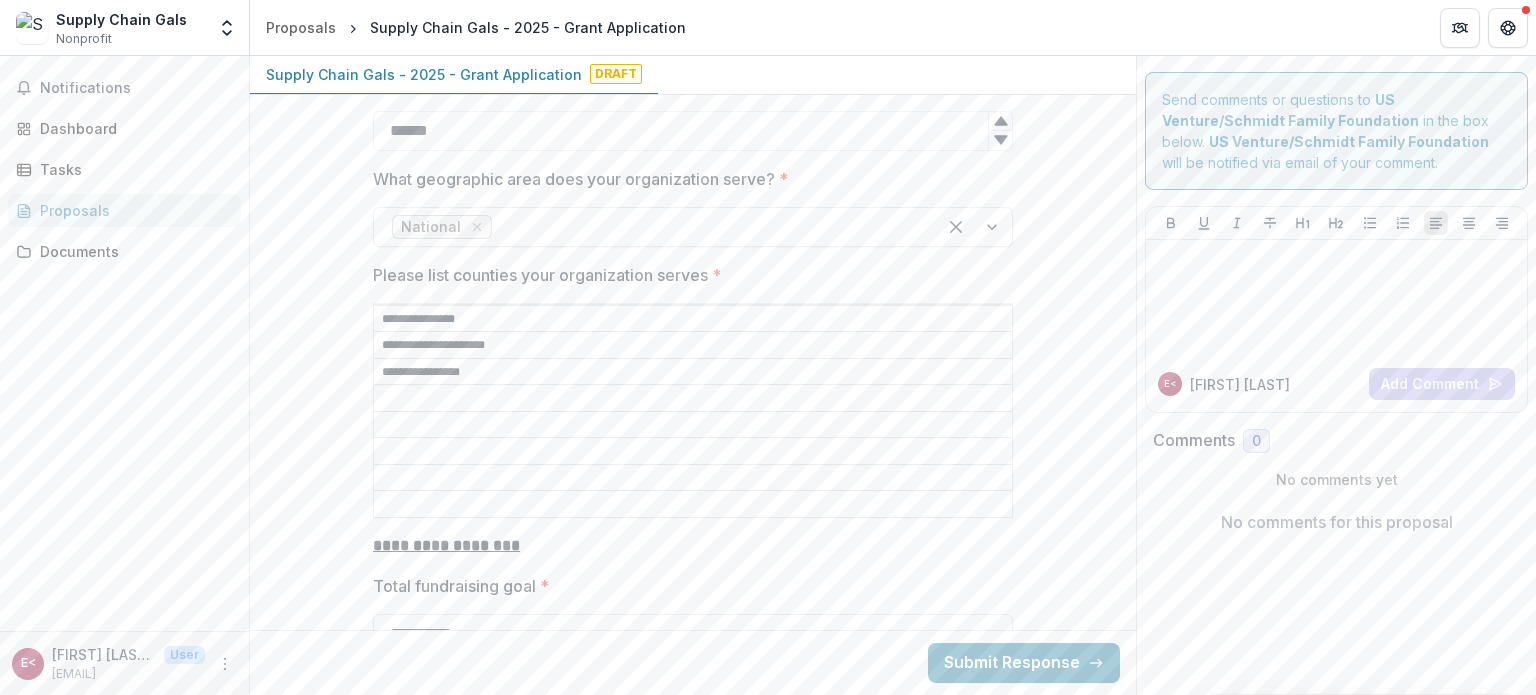type on "**********" 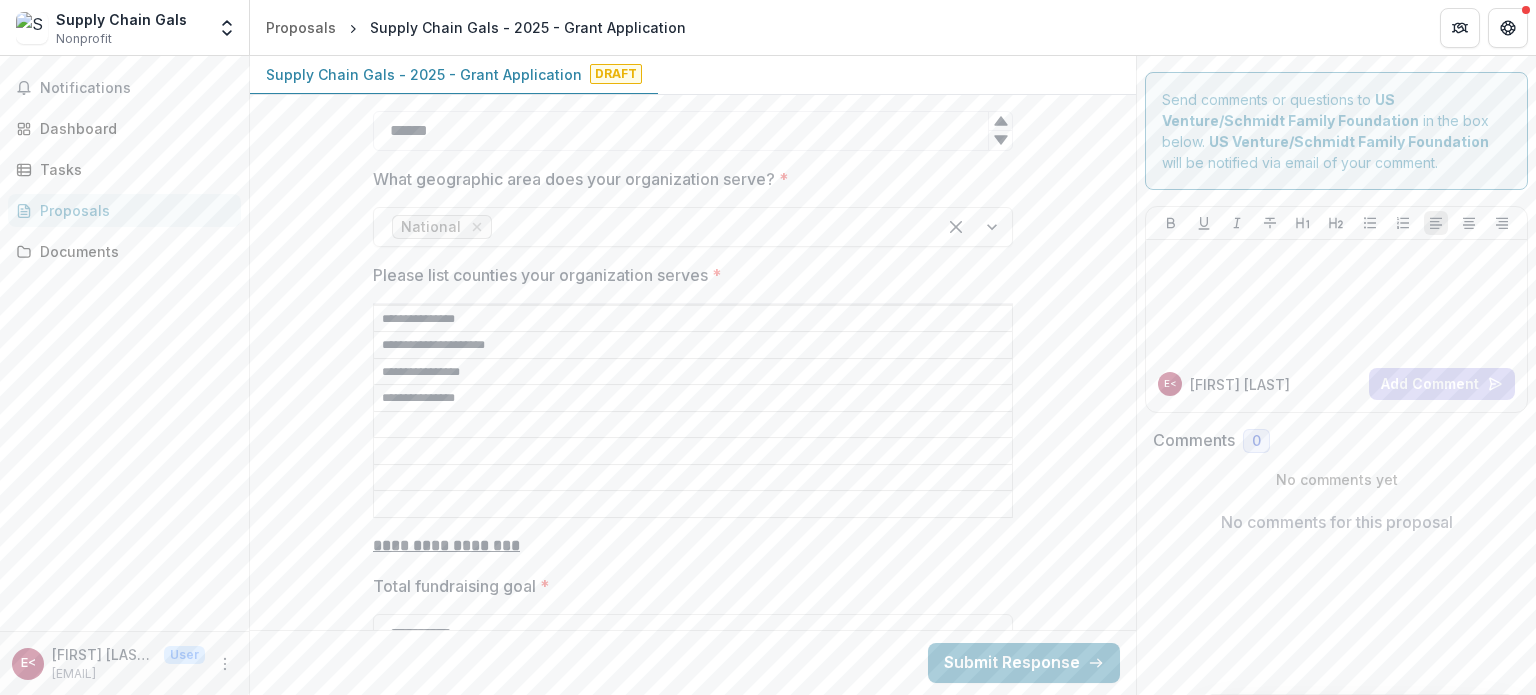 type on "**********" 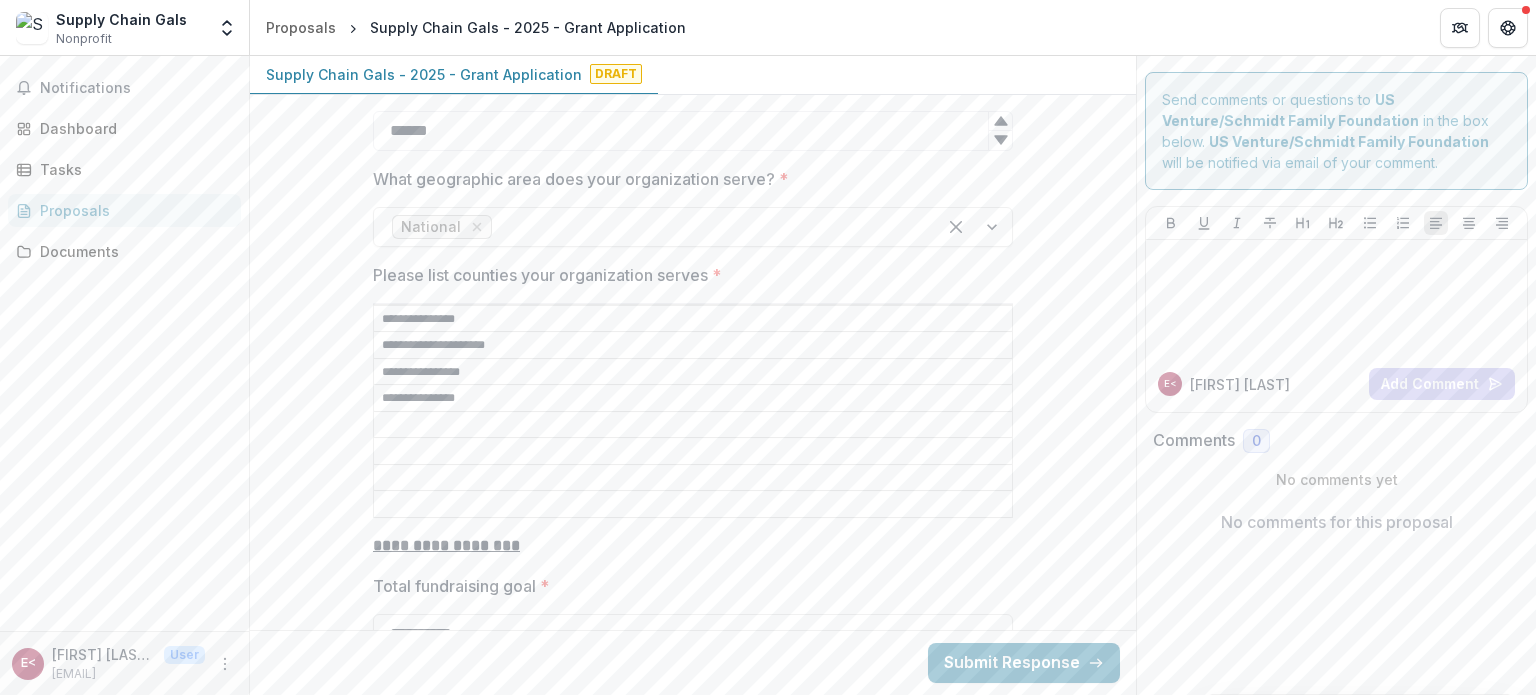 click on "Please list counties your organization serves *" at bounding box center [693, 425] 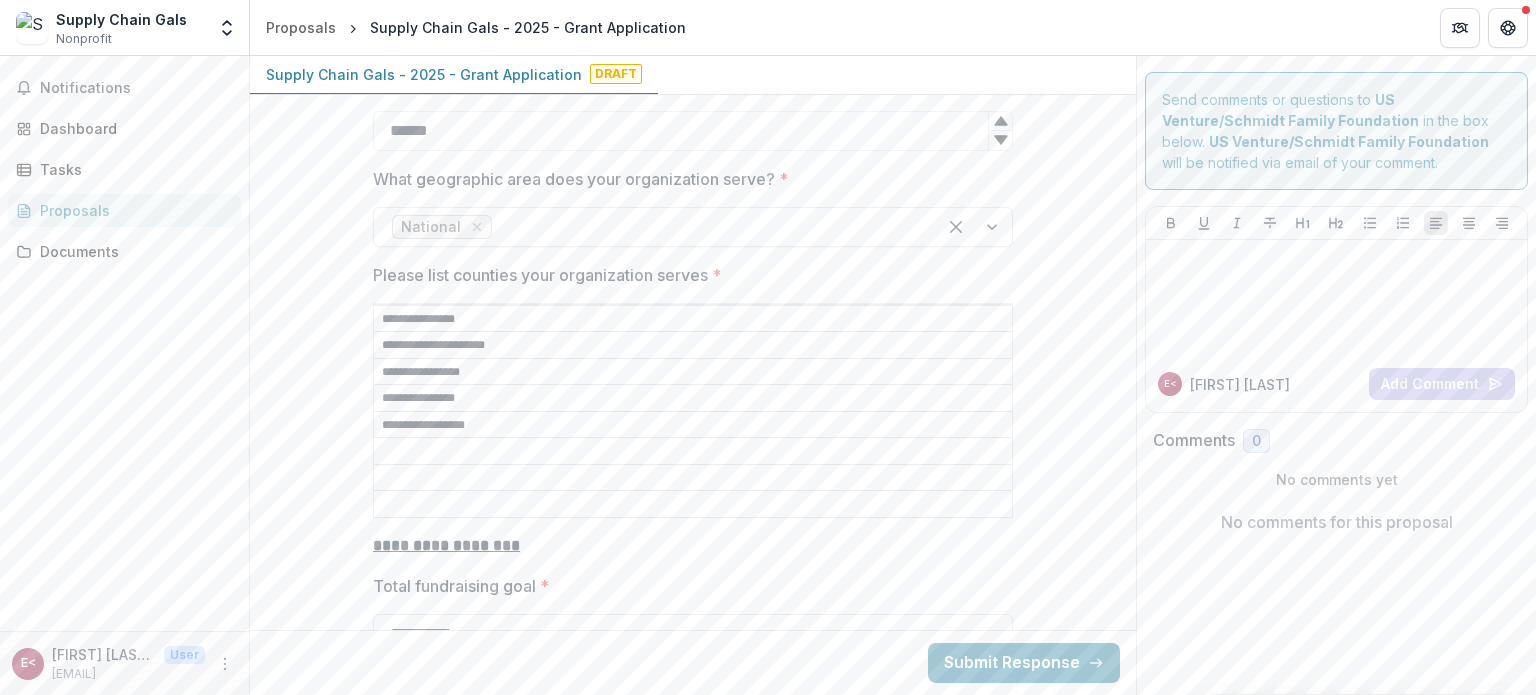 type on "**********" 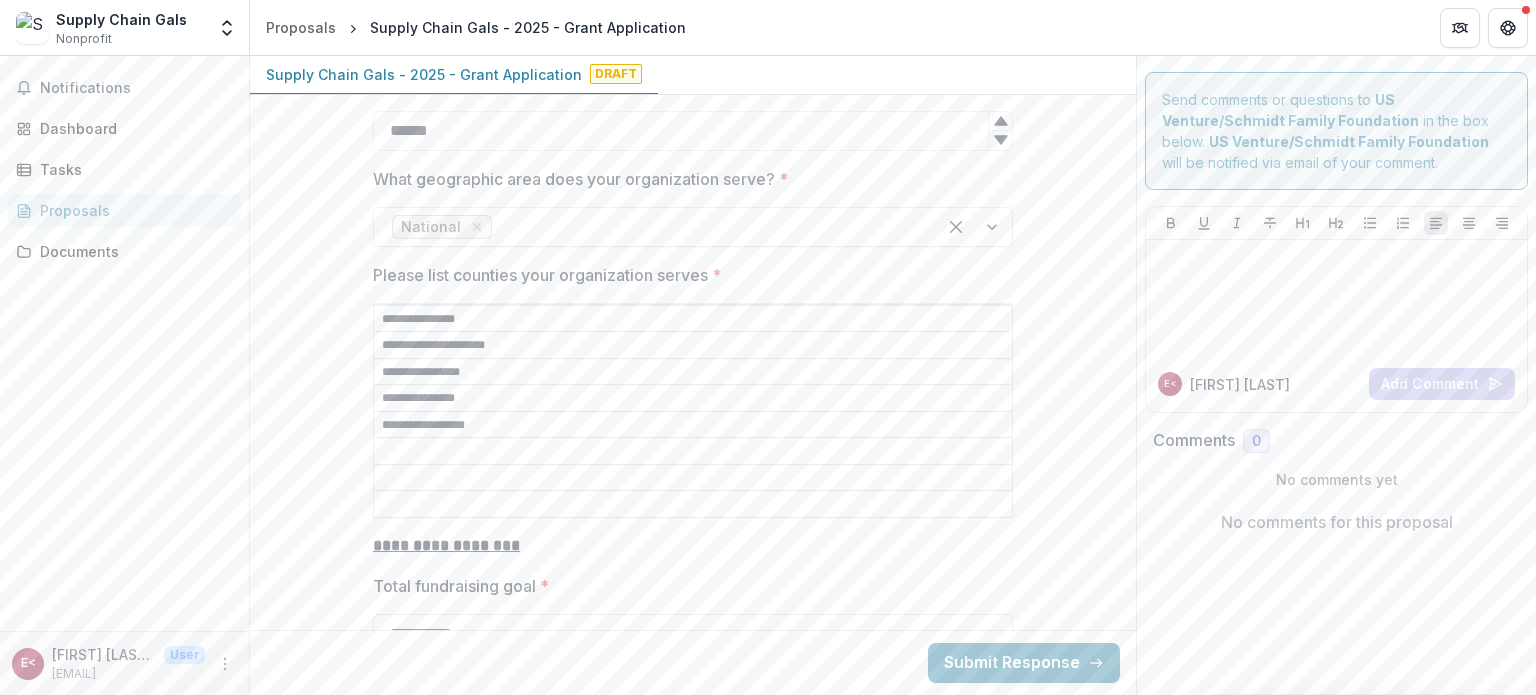 paste on "**********" 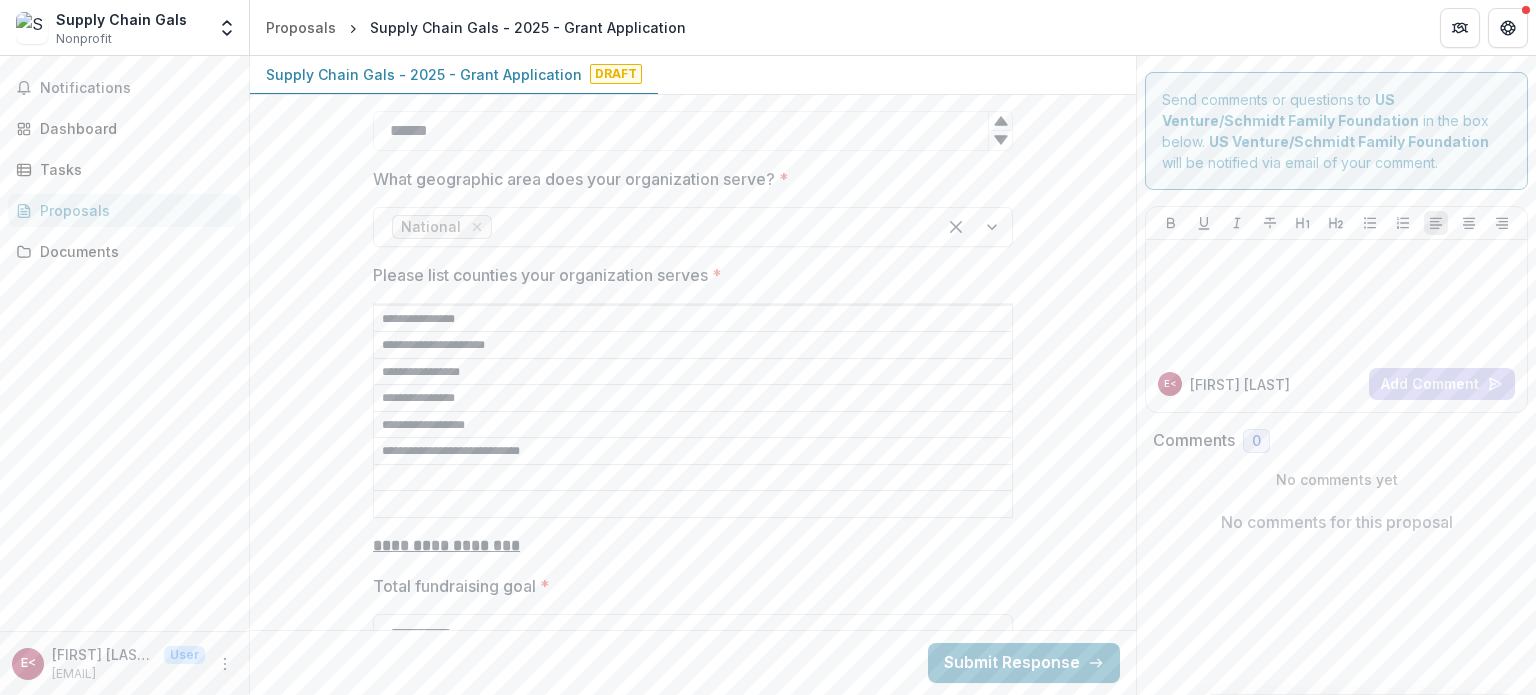 click on "**********" at bounding box center (693, 452) 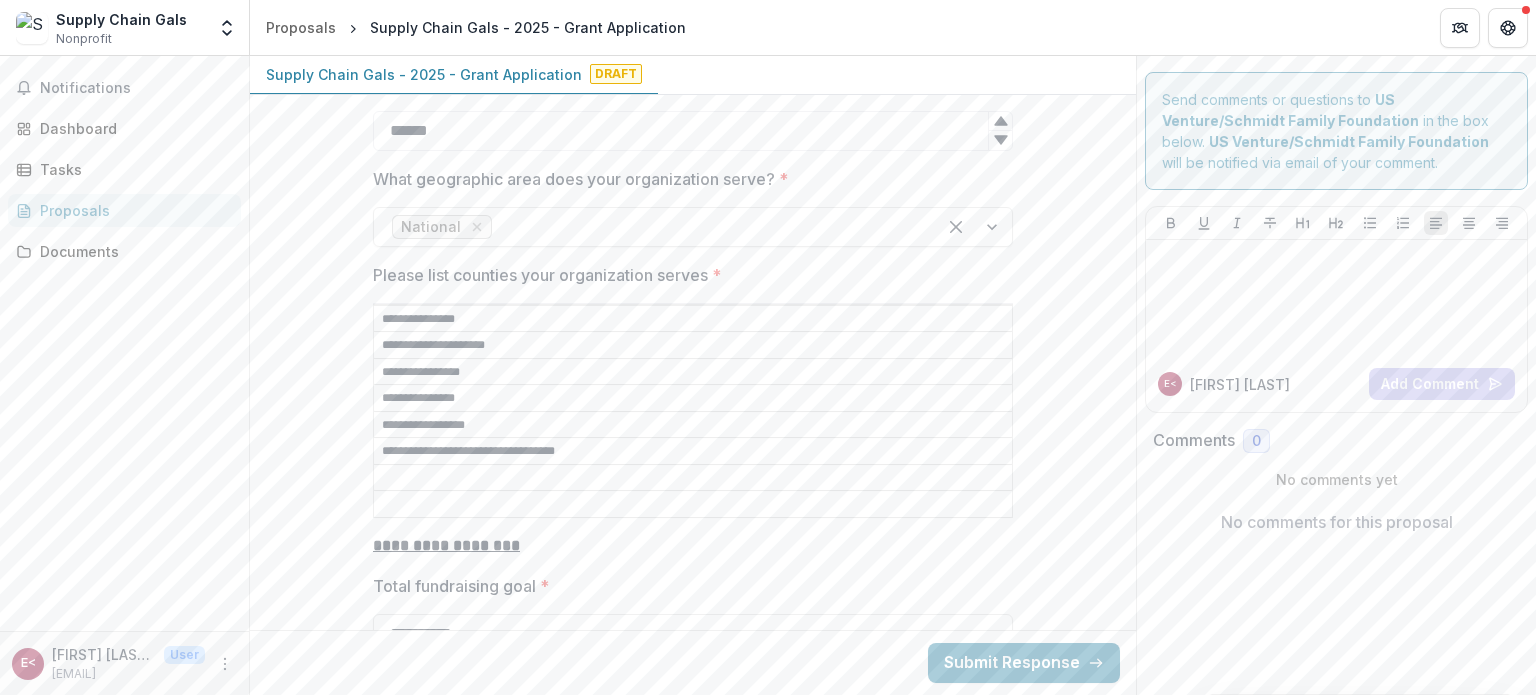 click on "**********" at bounding box center (693, 452) 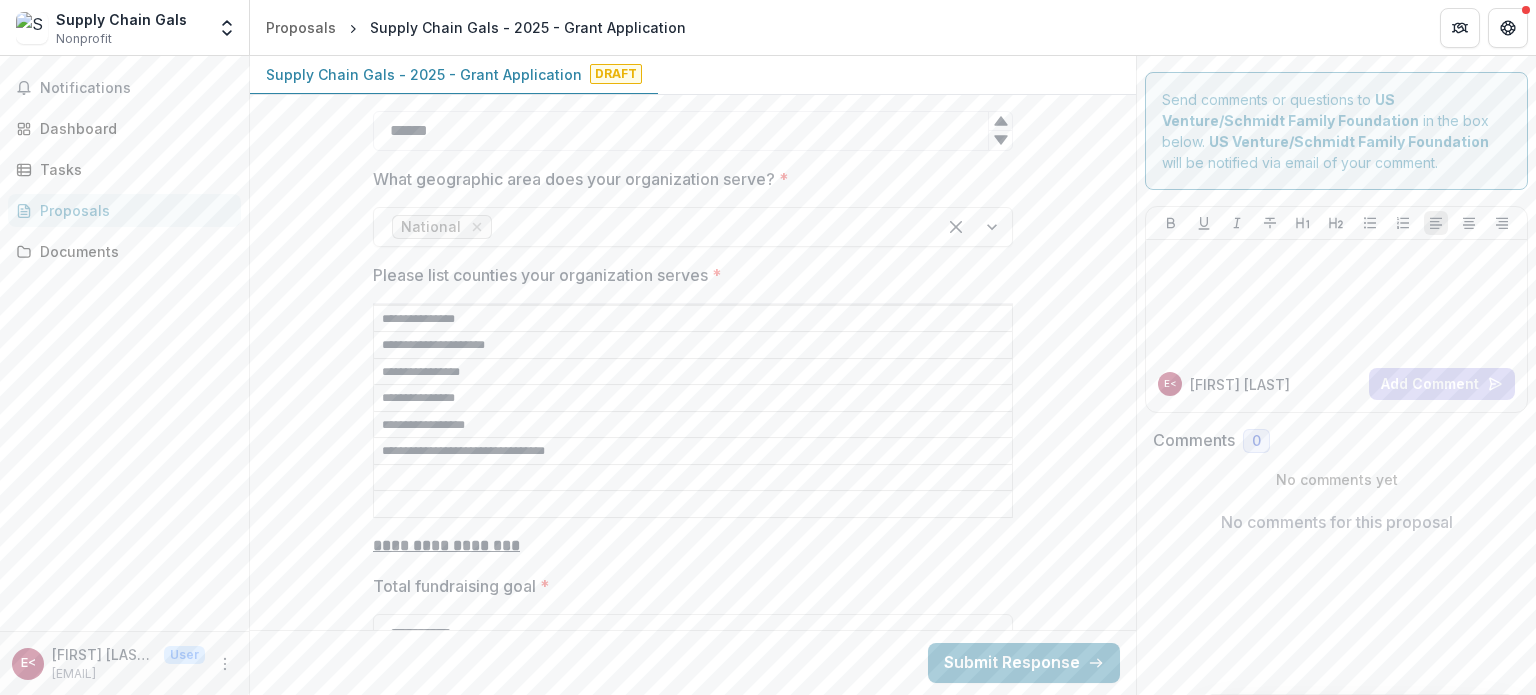 click on "**********" at bounding box center [693, 438] 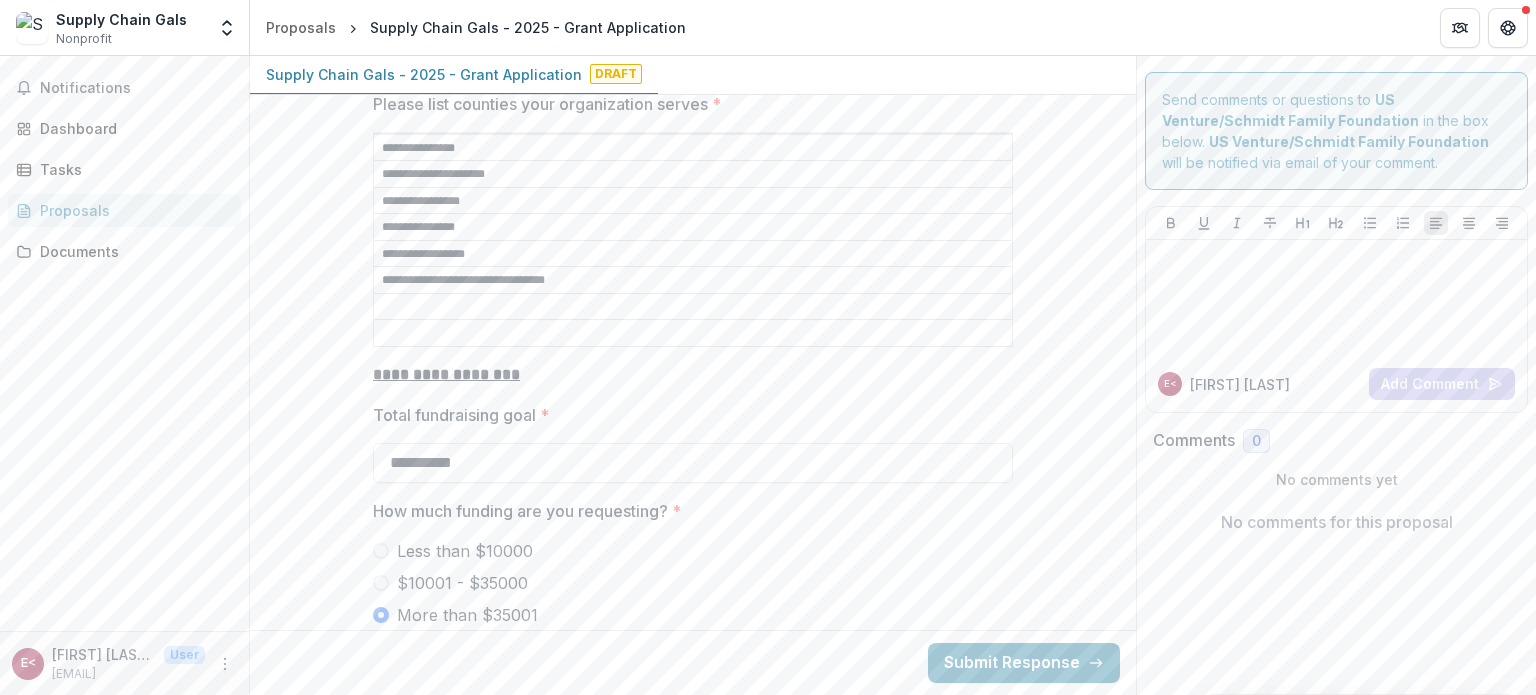 scroll, scrollTop: 3600, scrollLeft: 0, axis: vertical 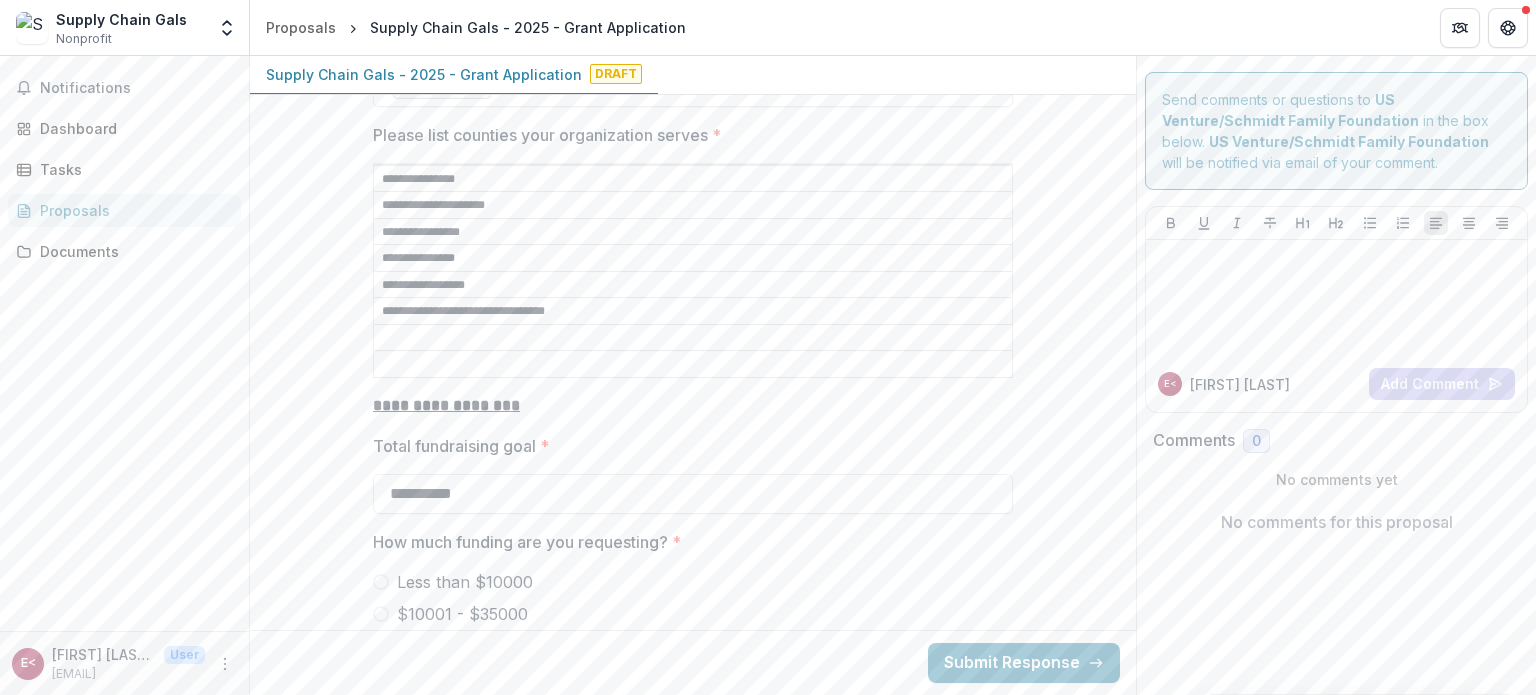 click on "**********" at bounding box center (693, 312) 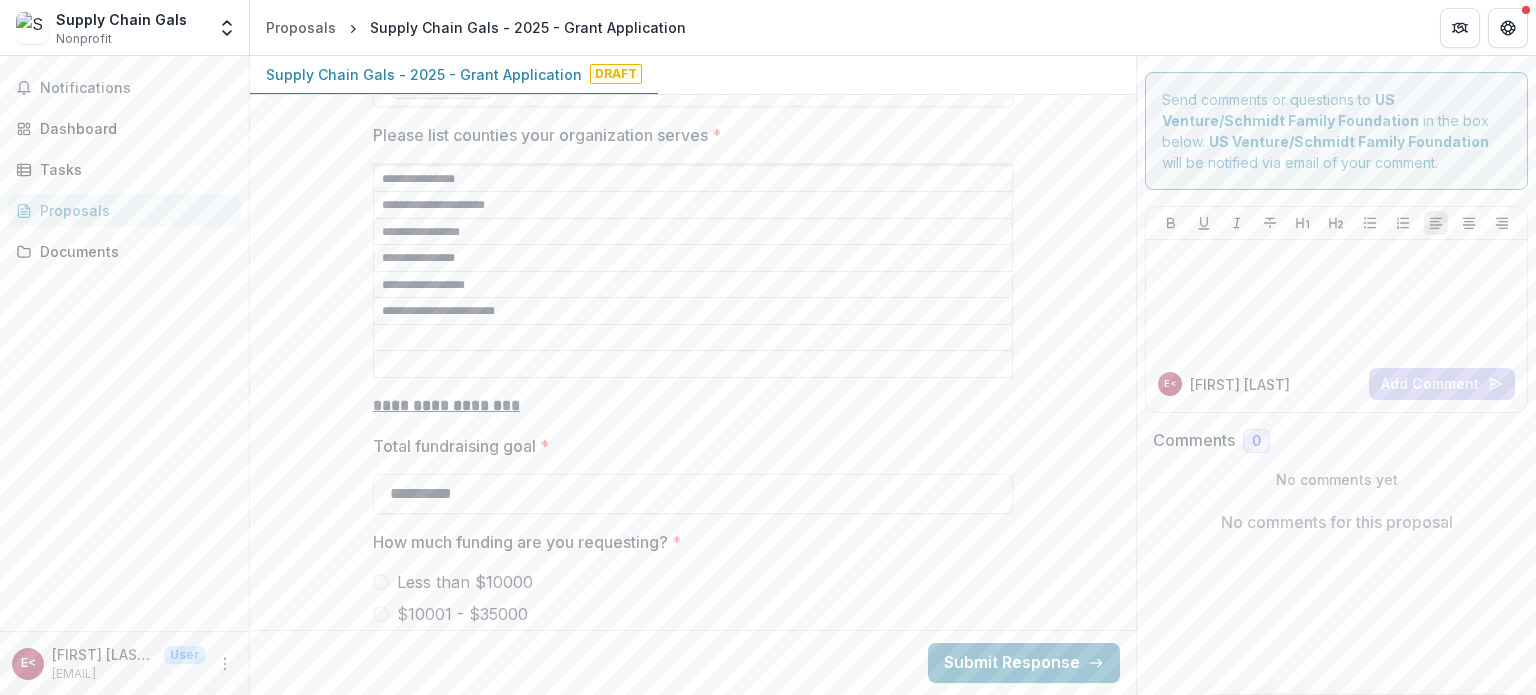 type on "**********" 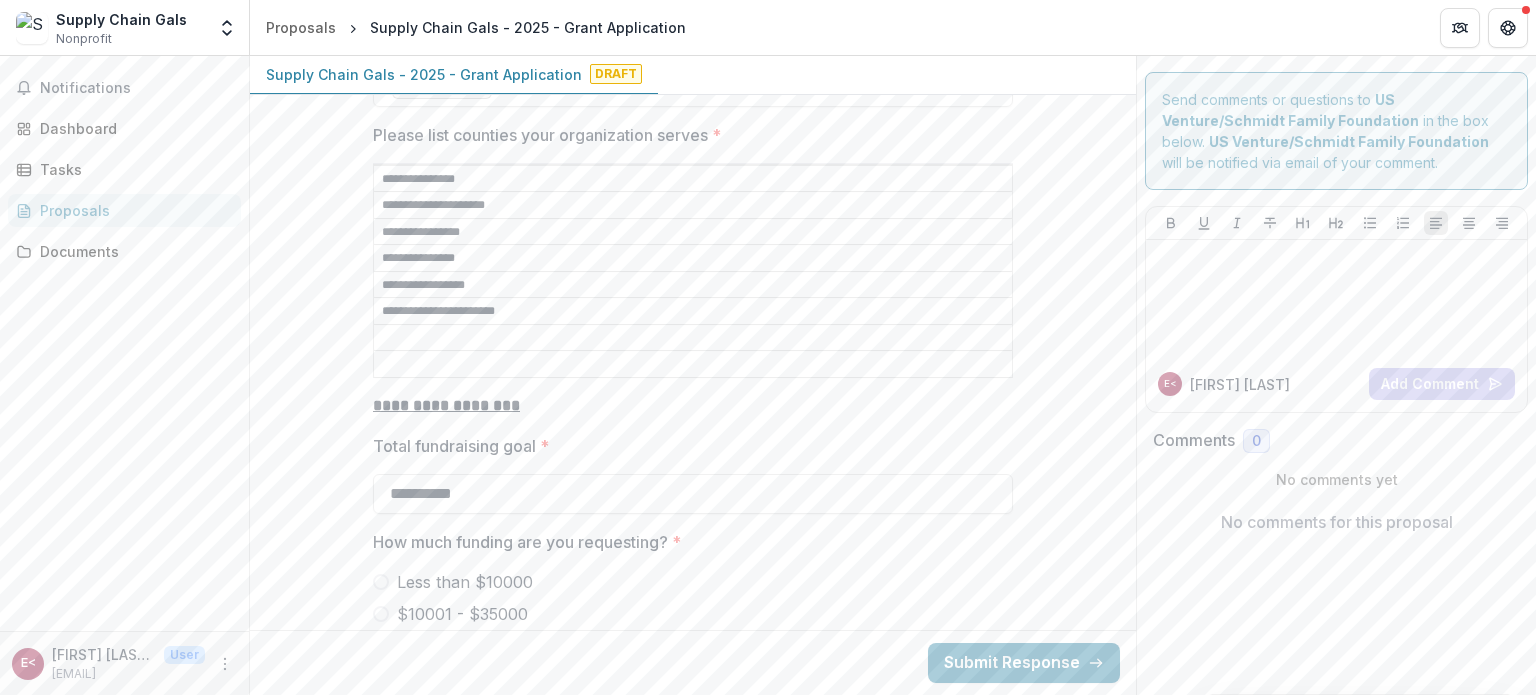 click on "Please list counties your organization serves *" at bounding box center (693, 338) 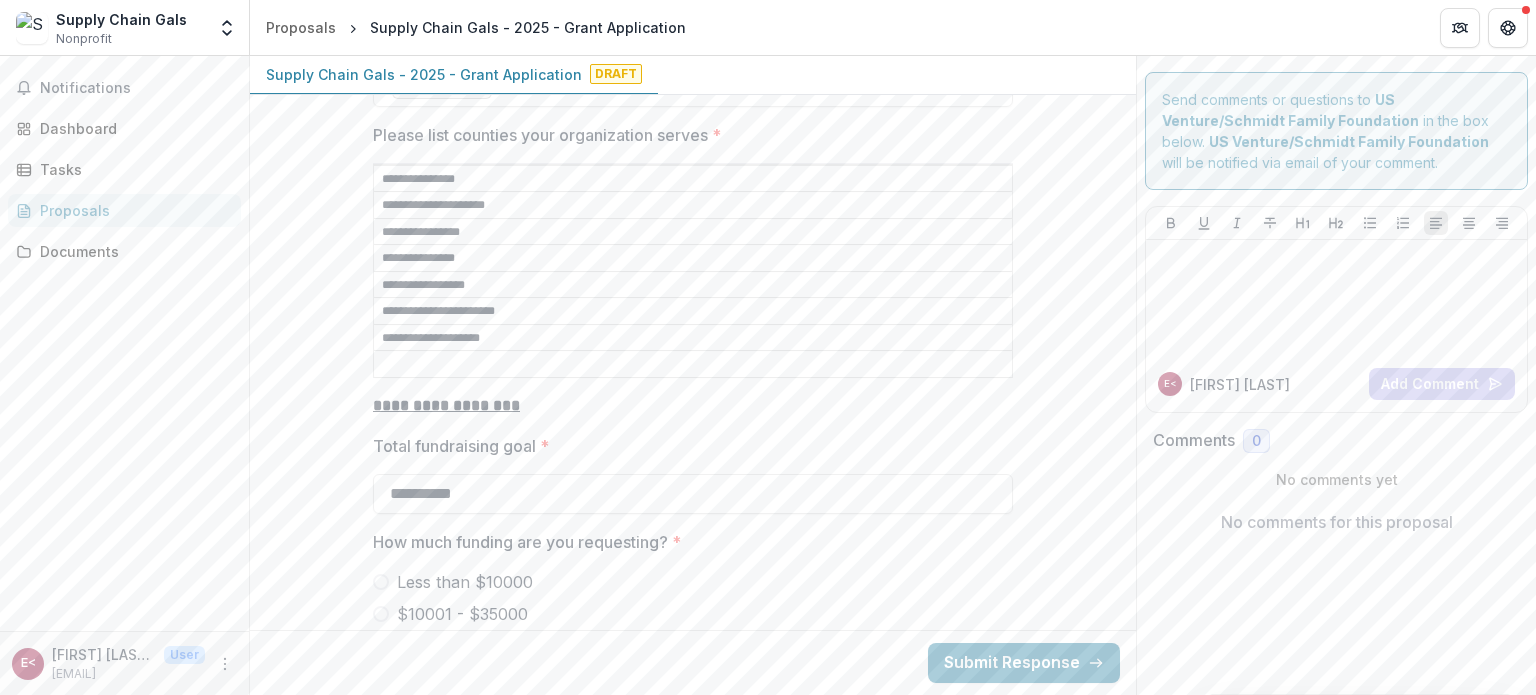 type on "**********" 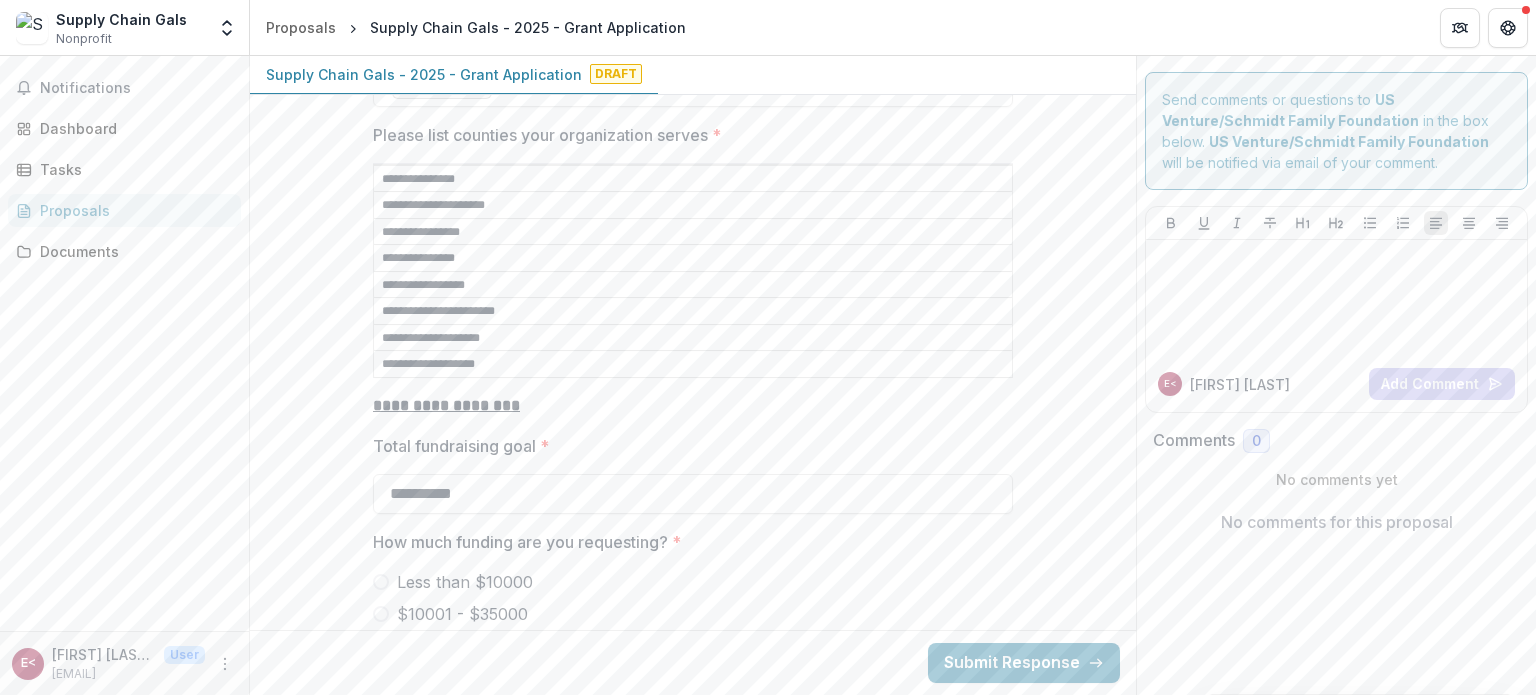 type on "**********" 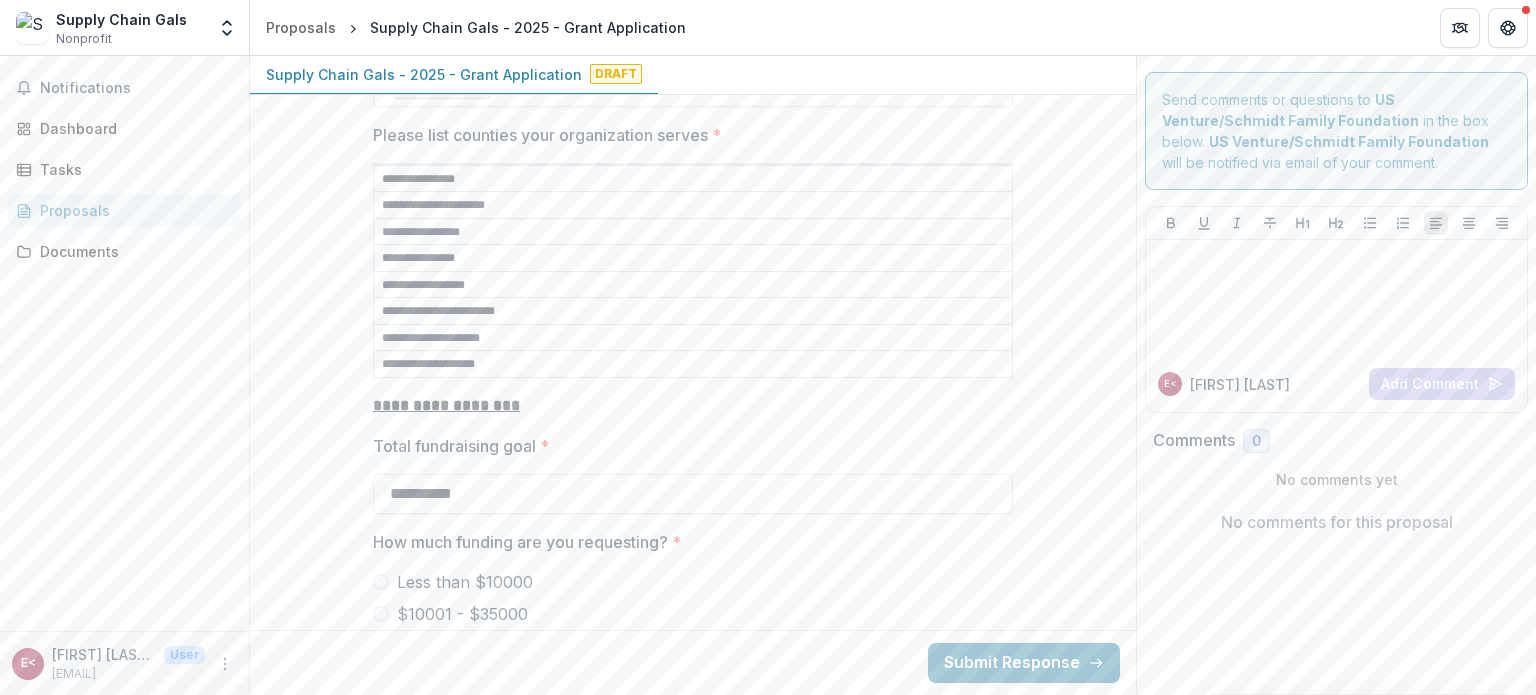 click on "**********" at bounding box center [693, 312] 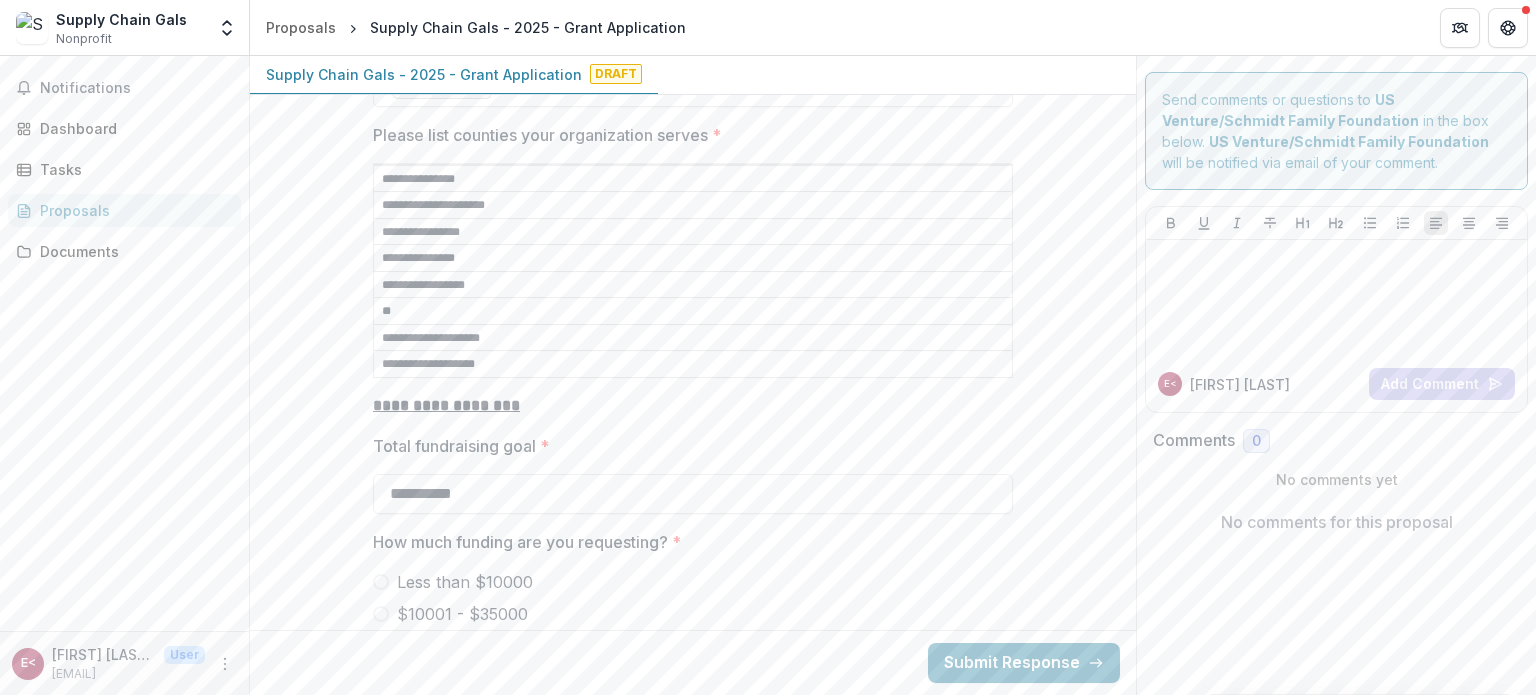 type on "*" 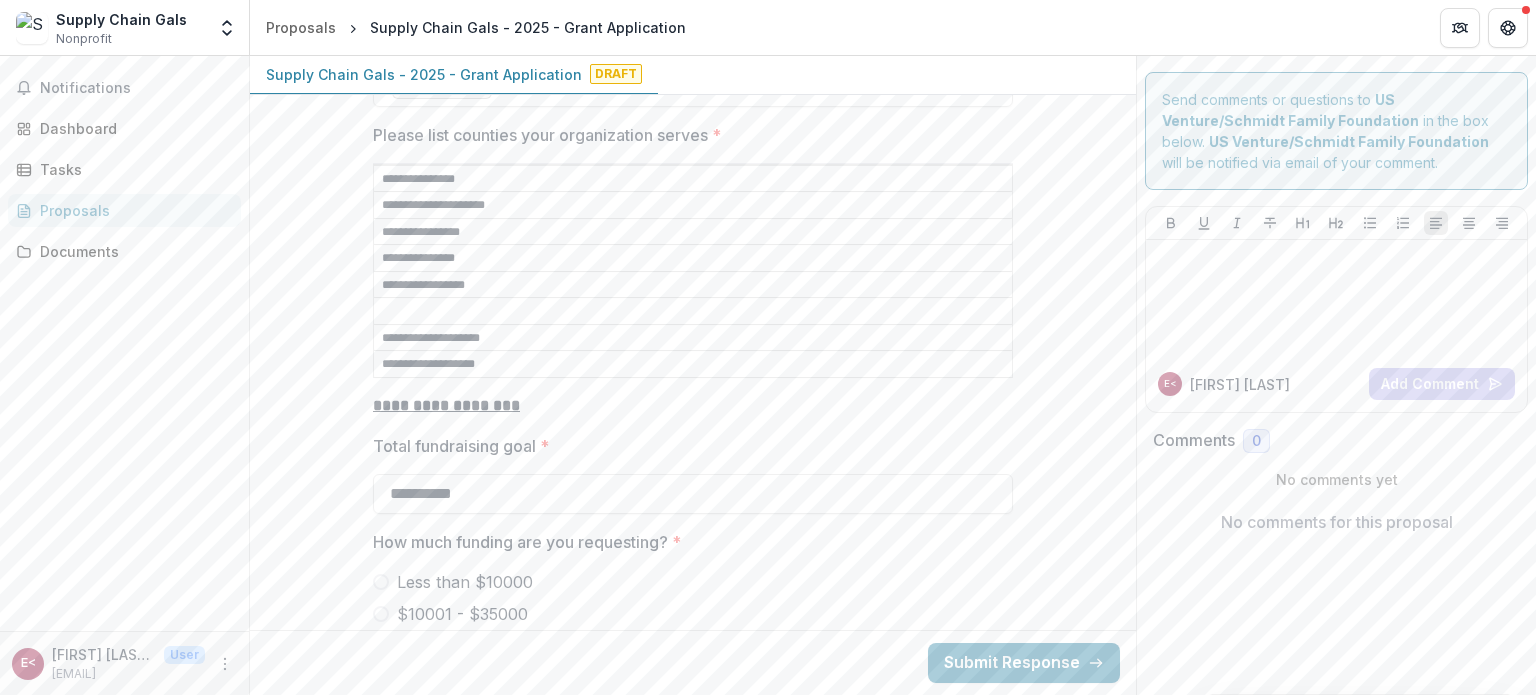 type 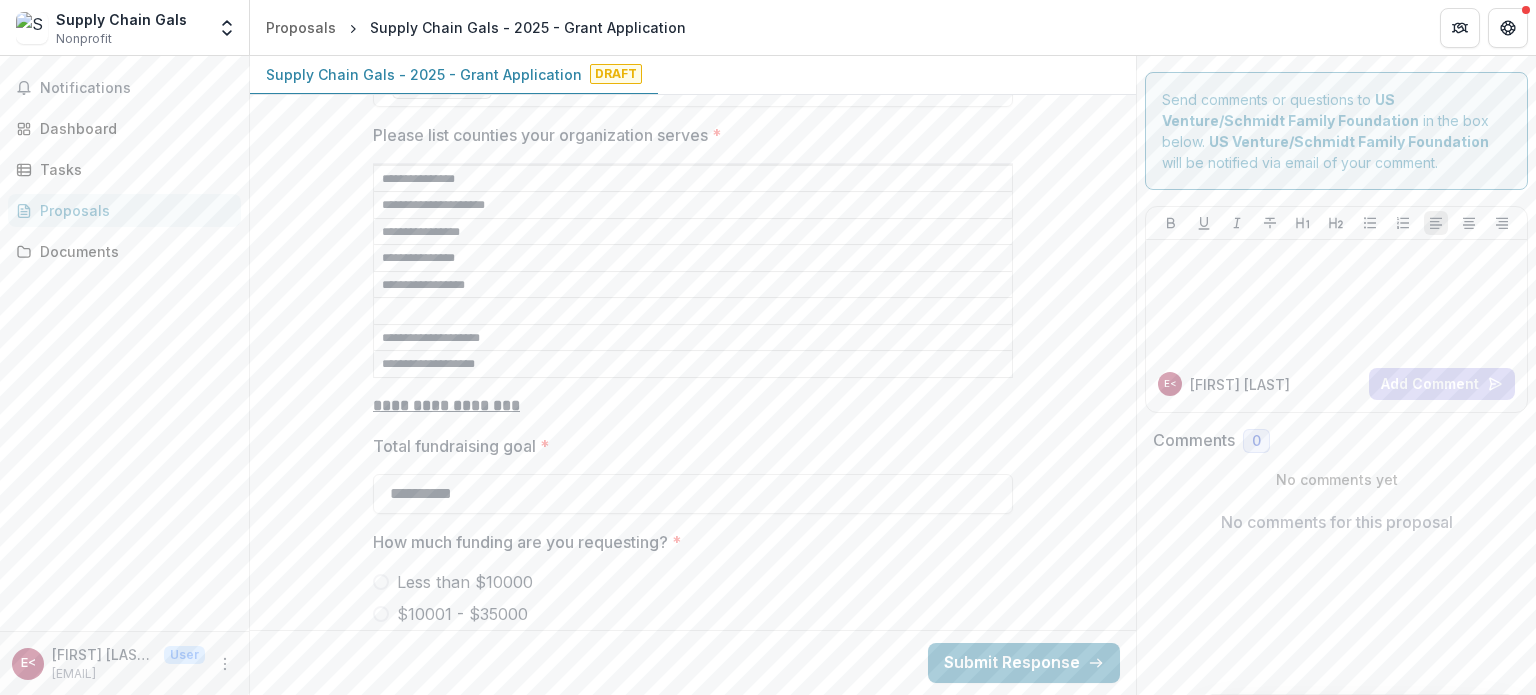 click on "**********" at bounding box center [693, 285] 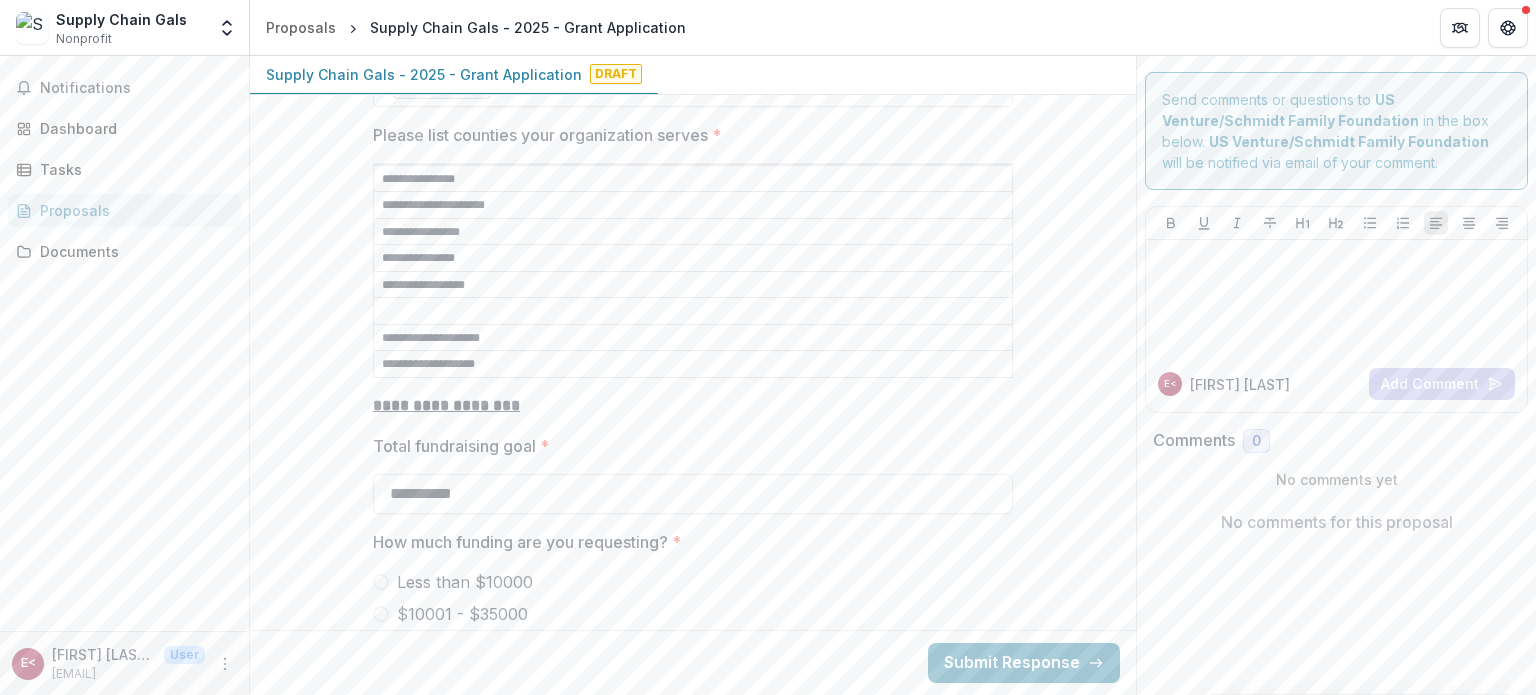click on "**********" at bounding box center (693, 285) 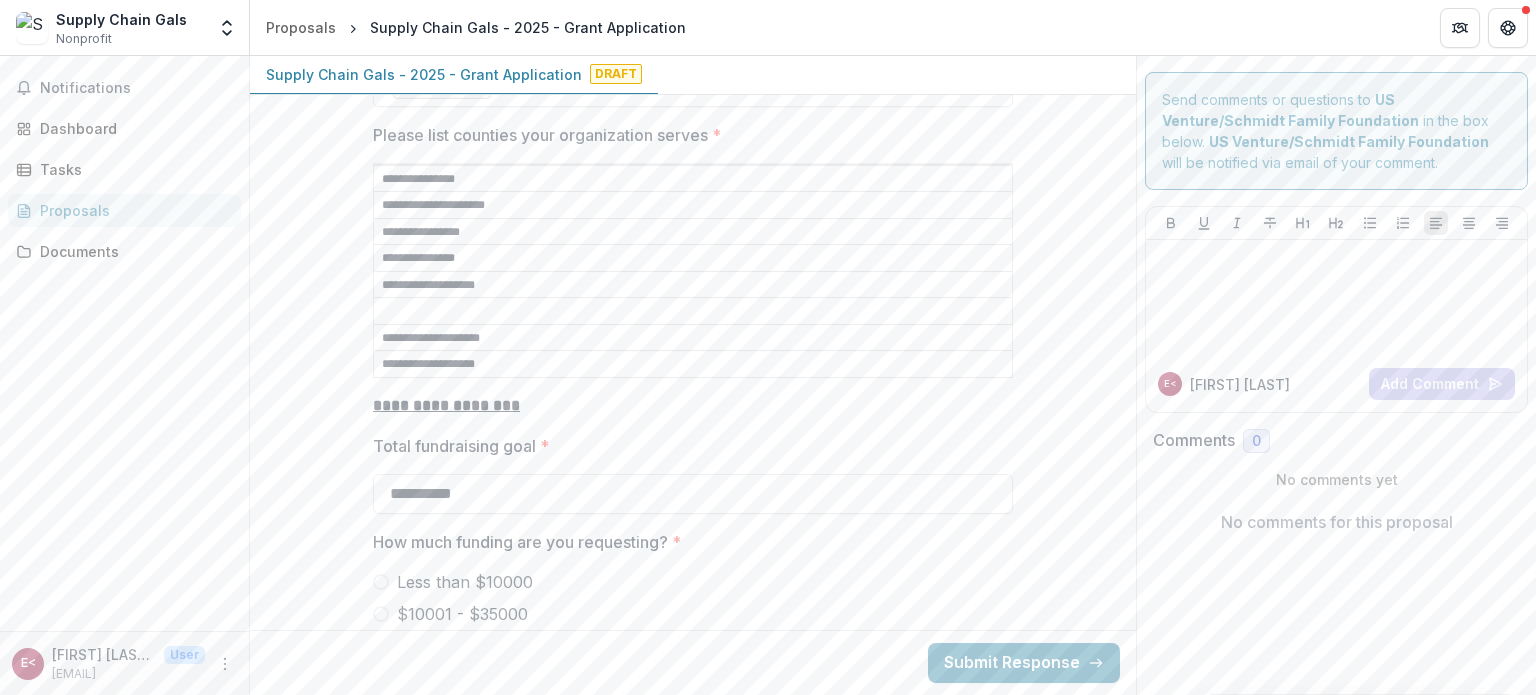 type on "**********" 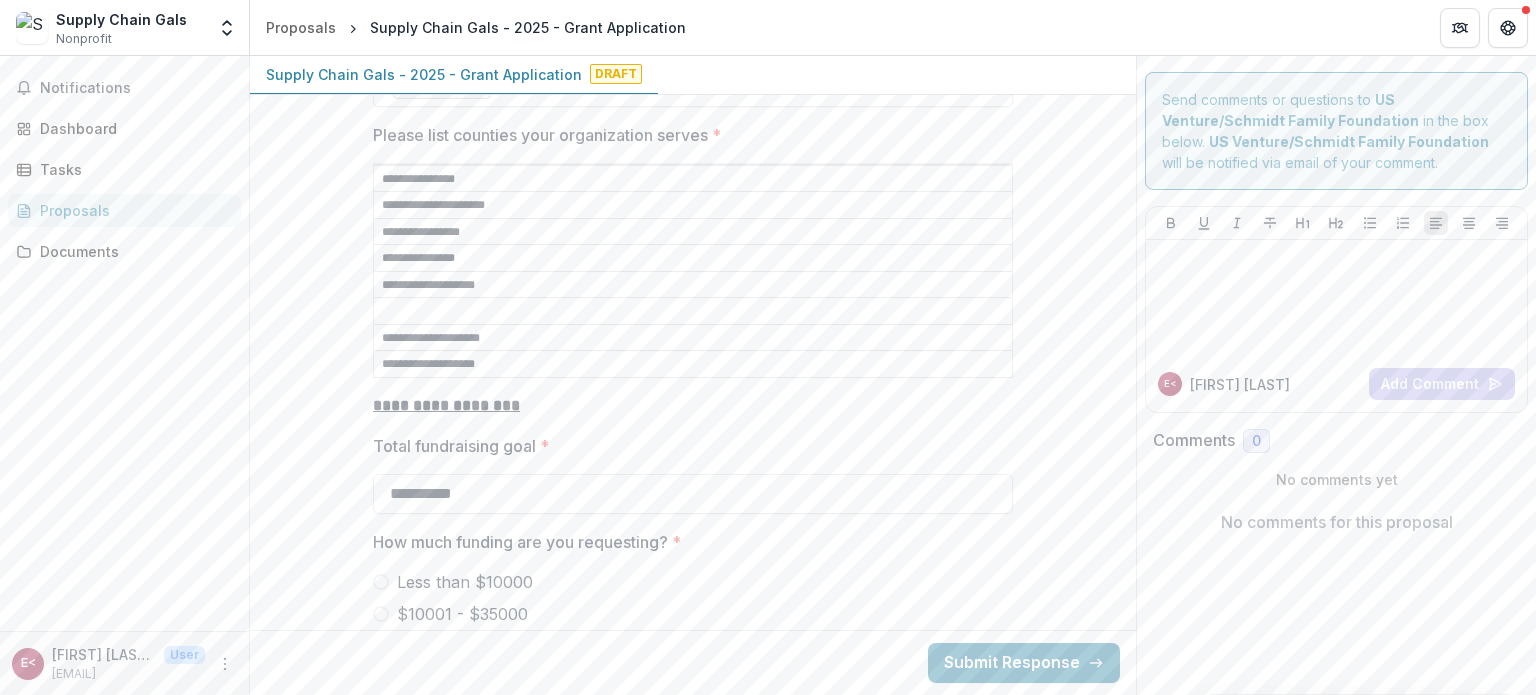 click on "Please list counties your organization serves *" at bounding box center [693, 312] 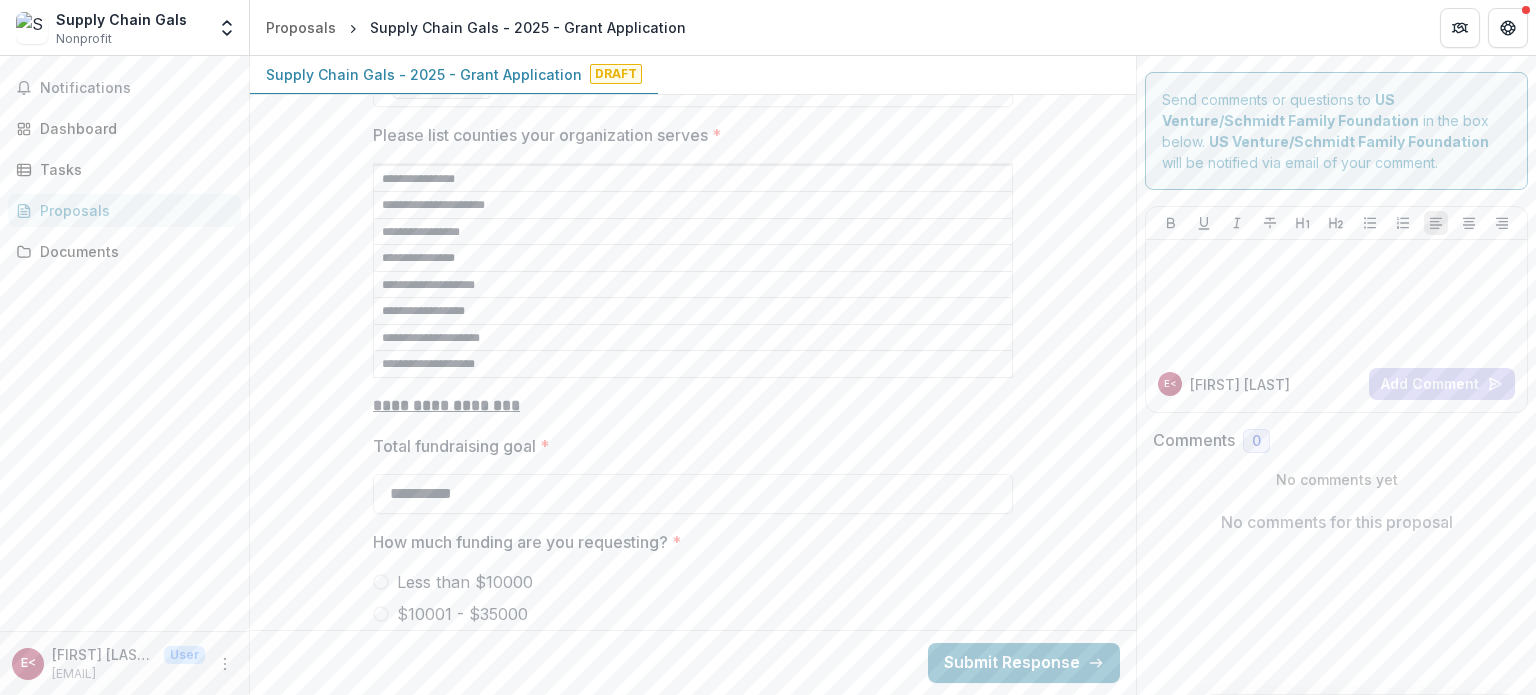 type on "**********" 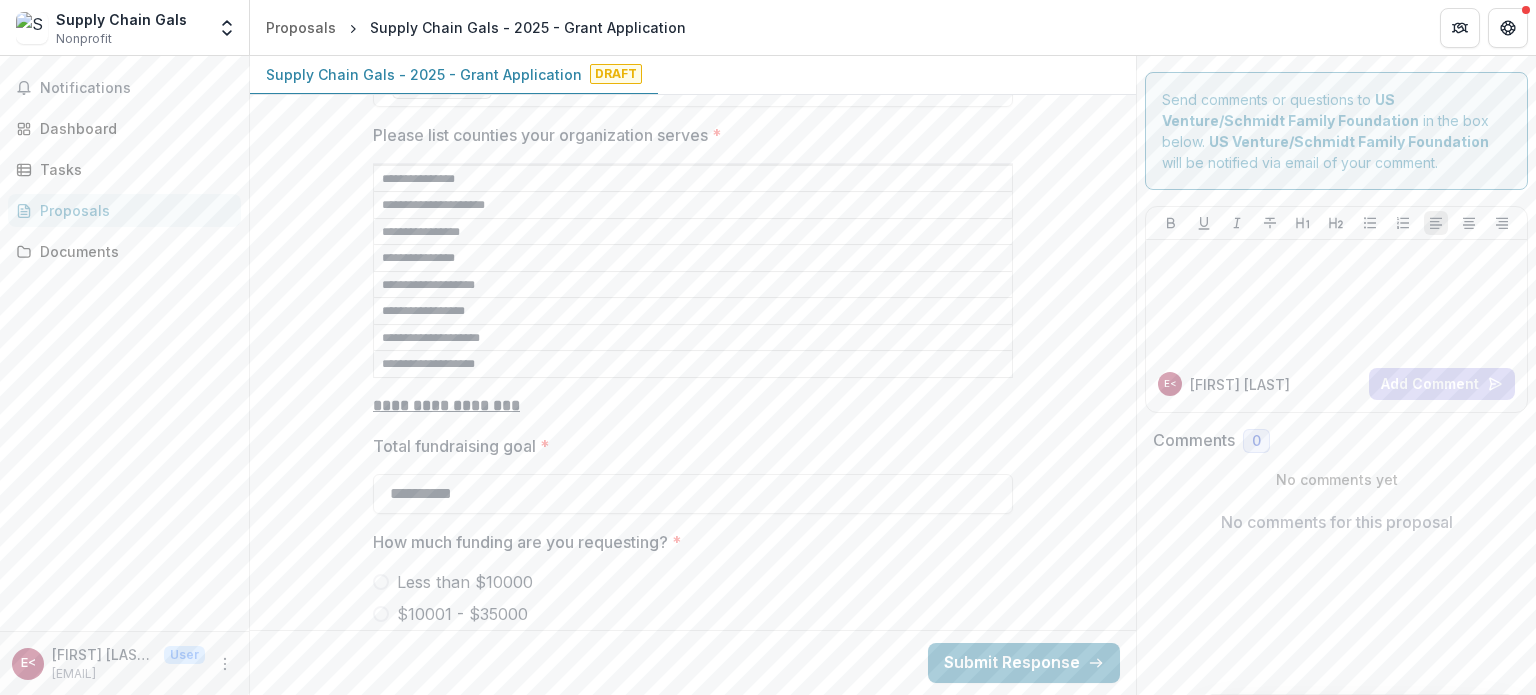 click on "**********" at bounding box center (693, 298) 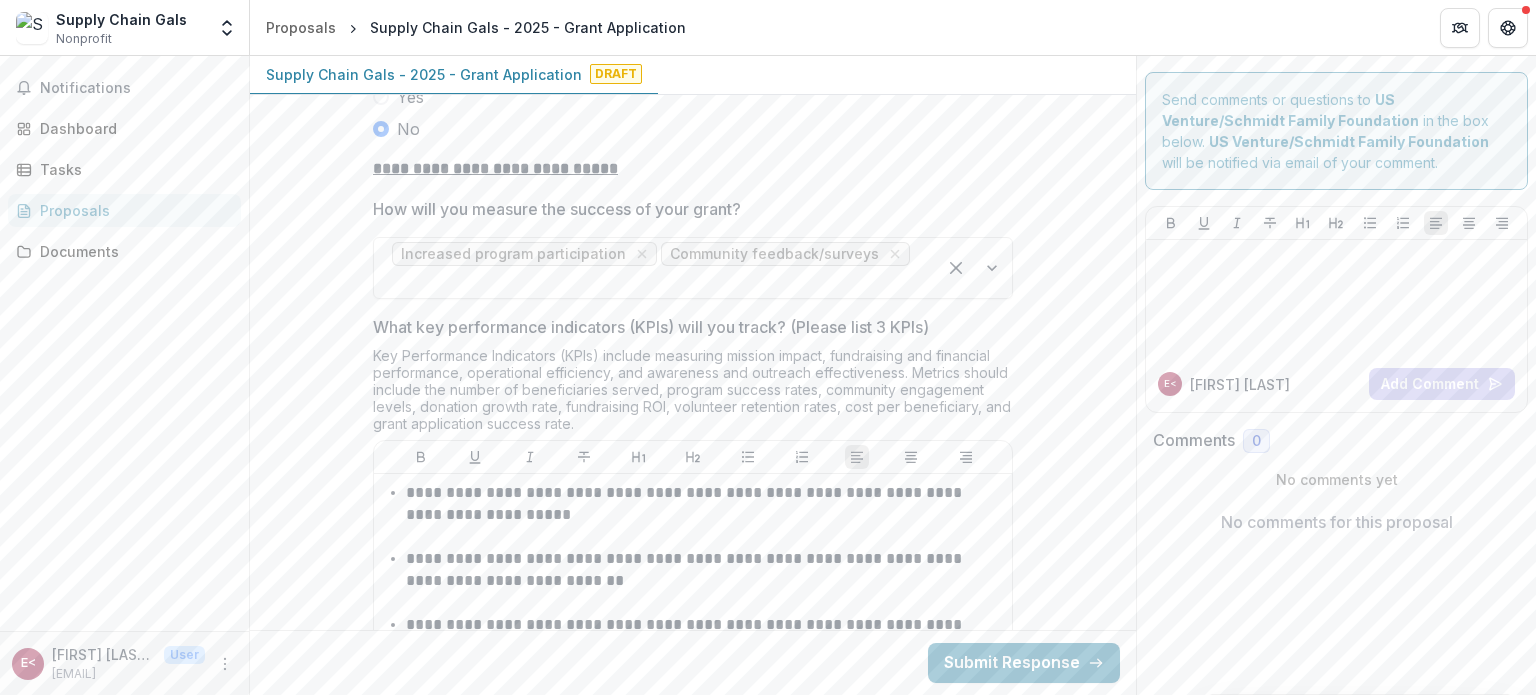 scroll, scrollTop: 5094, scrollLeft: 0, axis: vertical 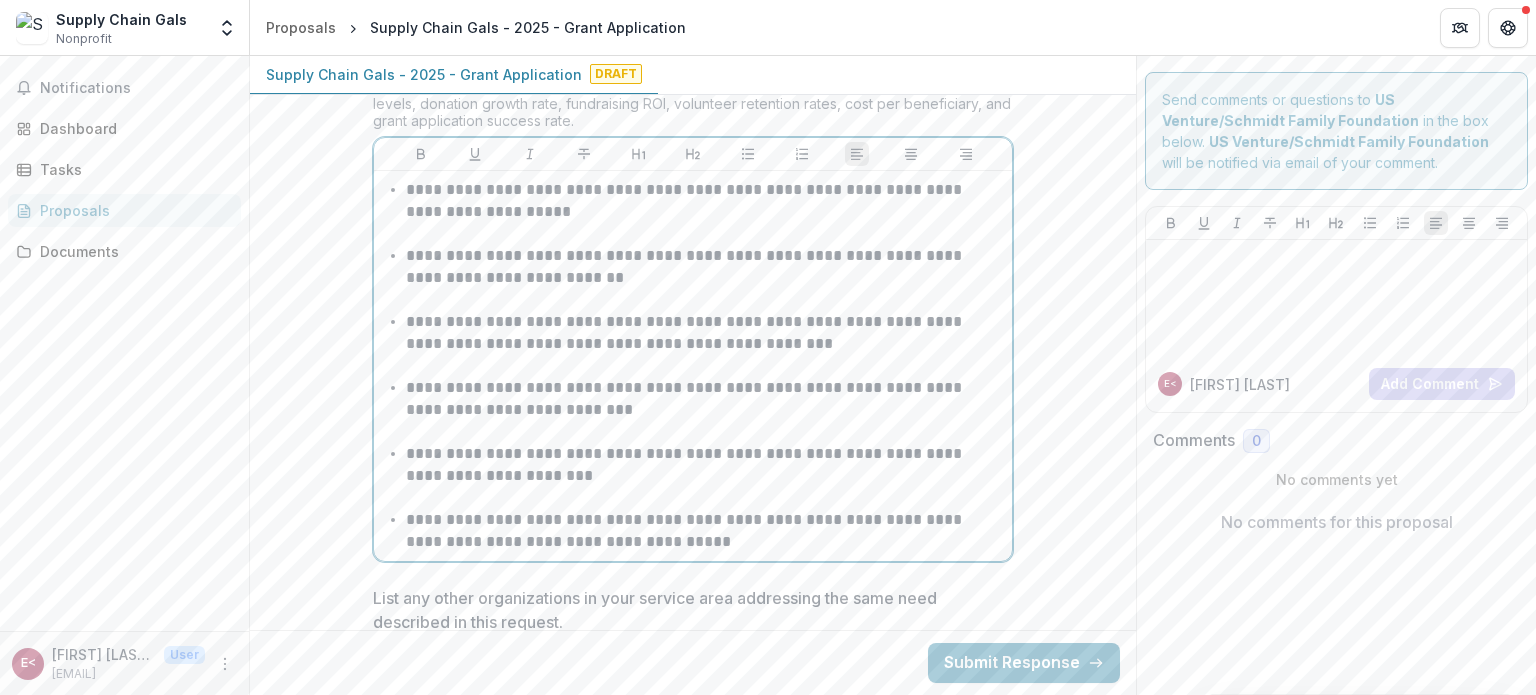 drag, startPoint x: 680, startPoint y: 411, endPoint x: 442, endPoint y: 195, distance: 321.40317 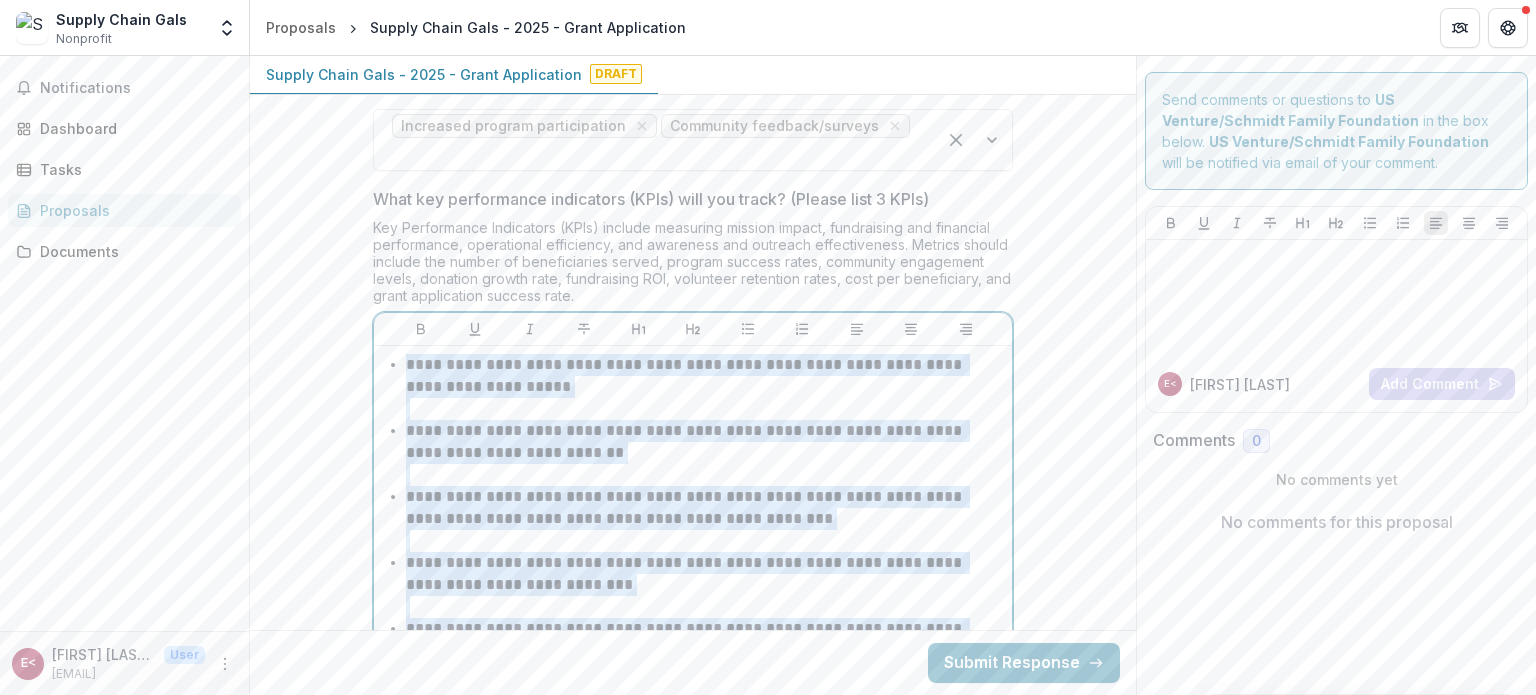 scroll, scrollTop: 5198, scrollLeft: 0, axis: vertical 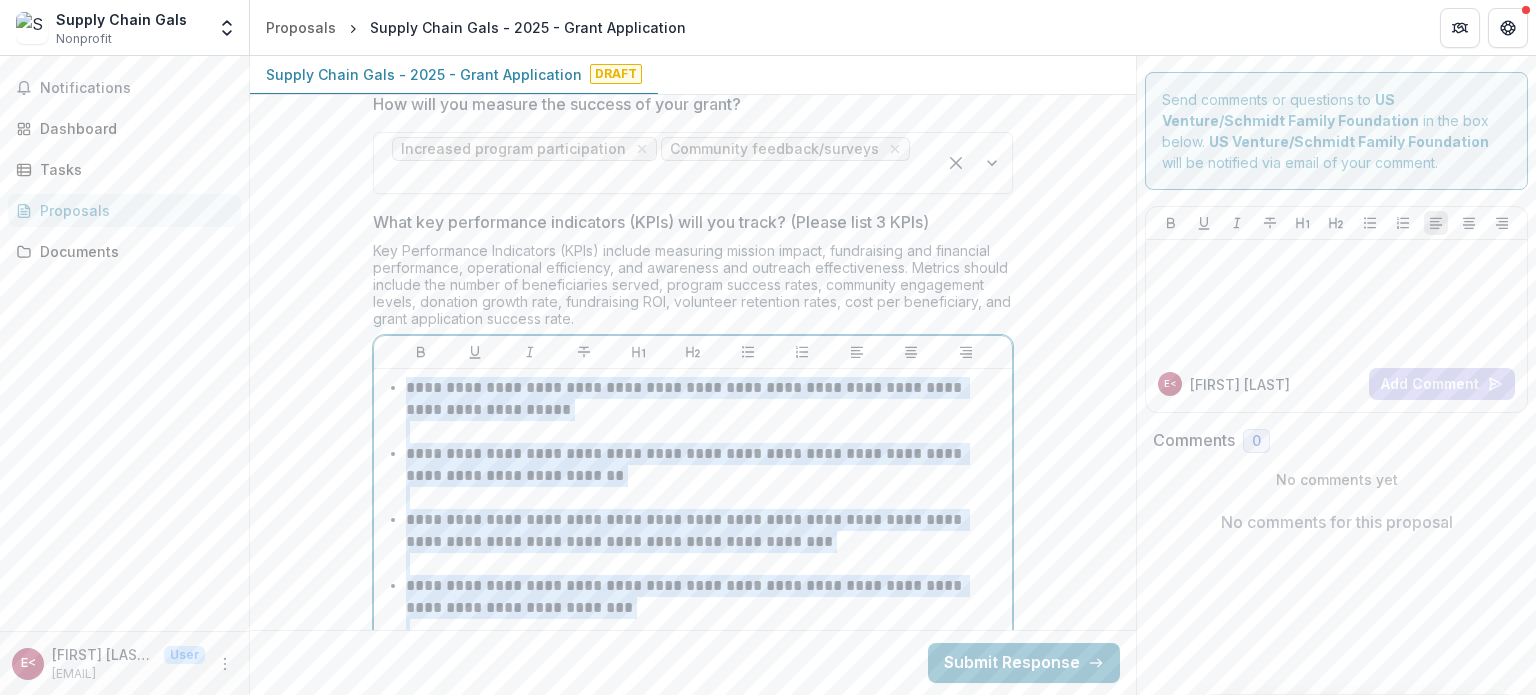 drag, startPoint x: 668, startPoint y: 425, endPoint x: 398, endPoint y: 279, distance: 306.94626 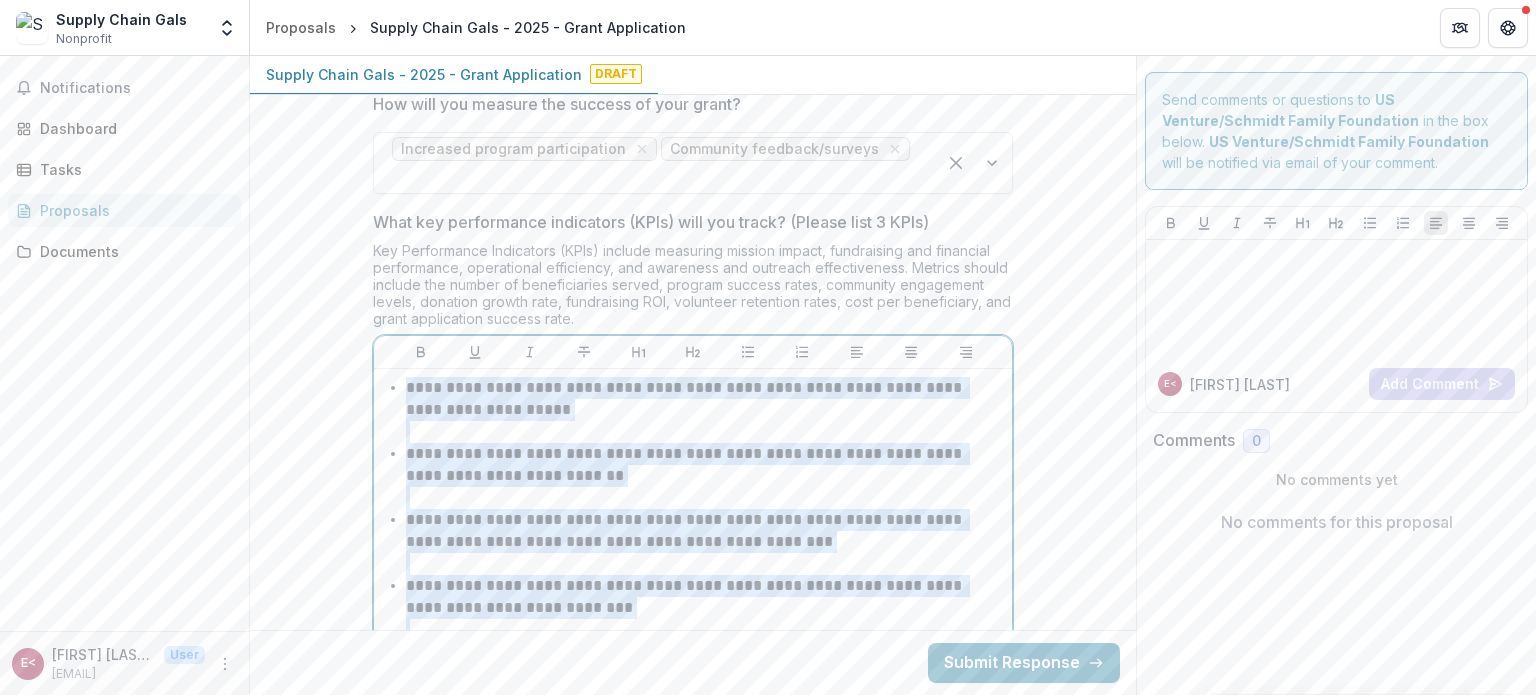 click on "**********" at bounding box center [705, 410] 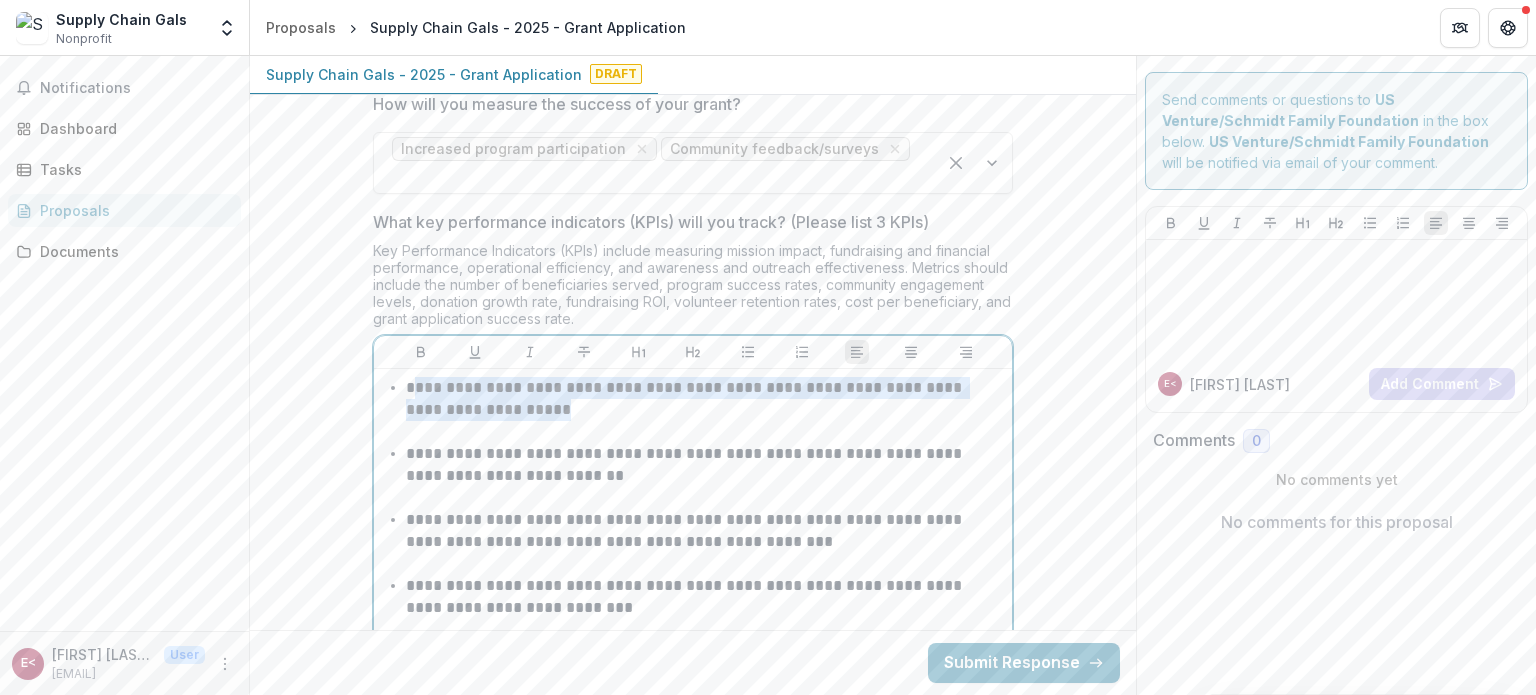 drag, startPoint x: 540, startPoint y: 295, endPoint x: 415, endPoint y: 268, distance: 127.88276 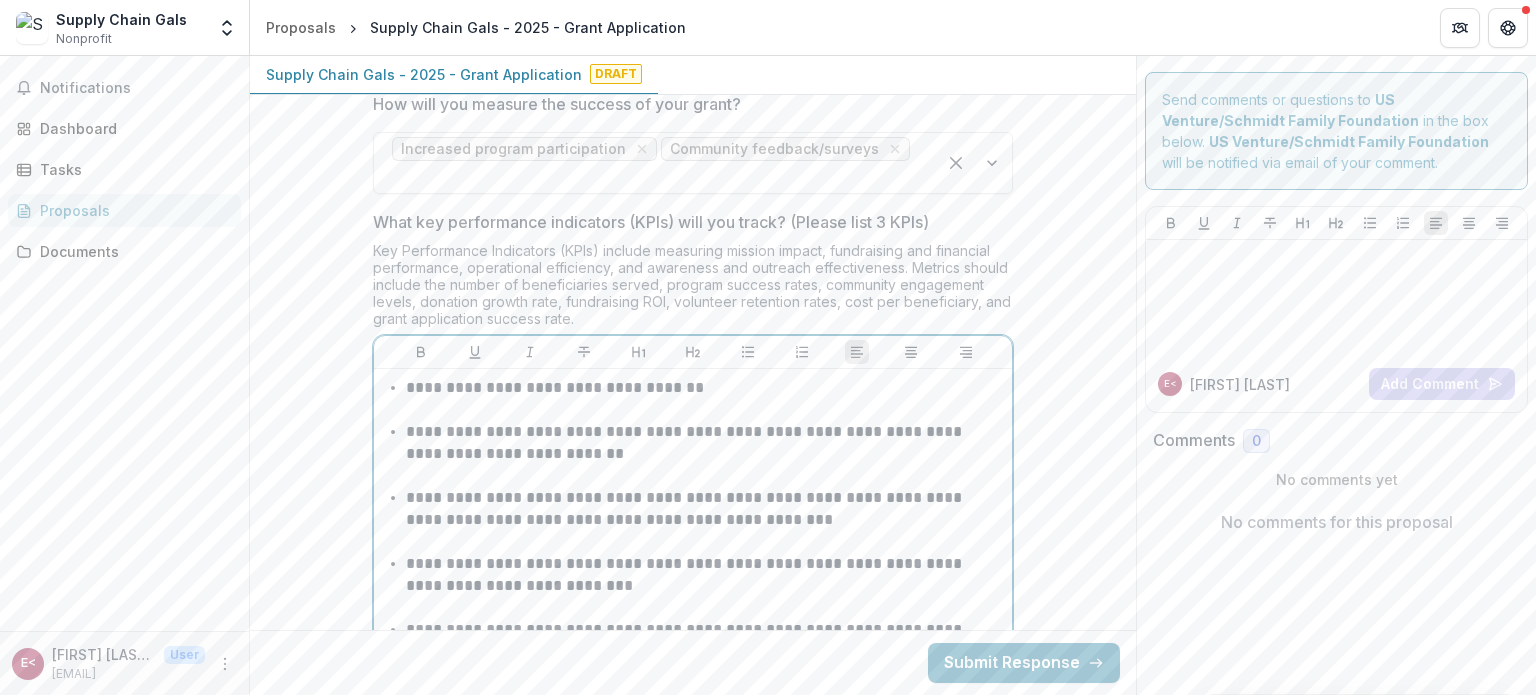 click on "**********" at bounding box center (705, 454) 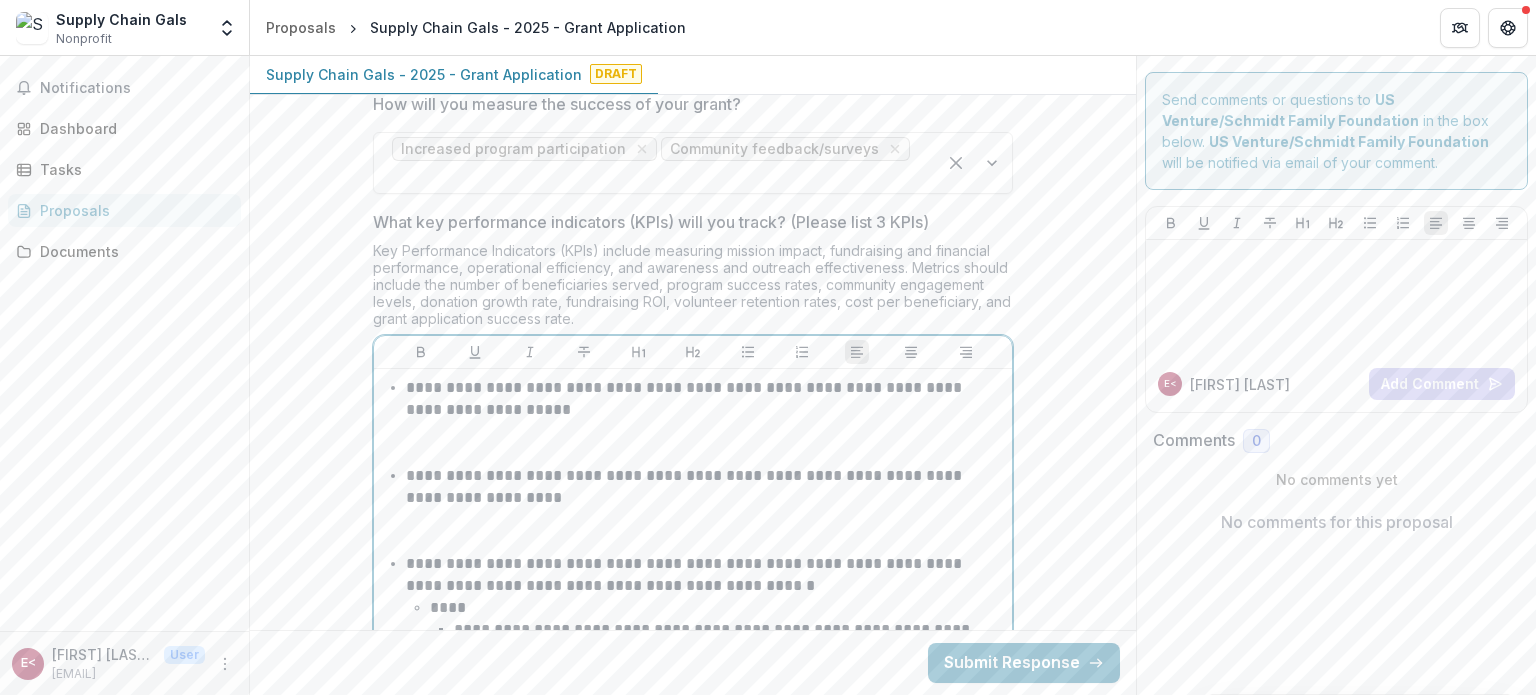 scroll, scrollTop: 5379, scrollLeft: 0, axis: vertical 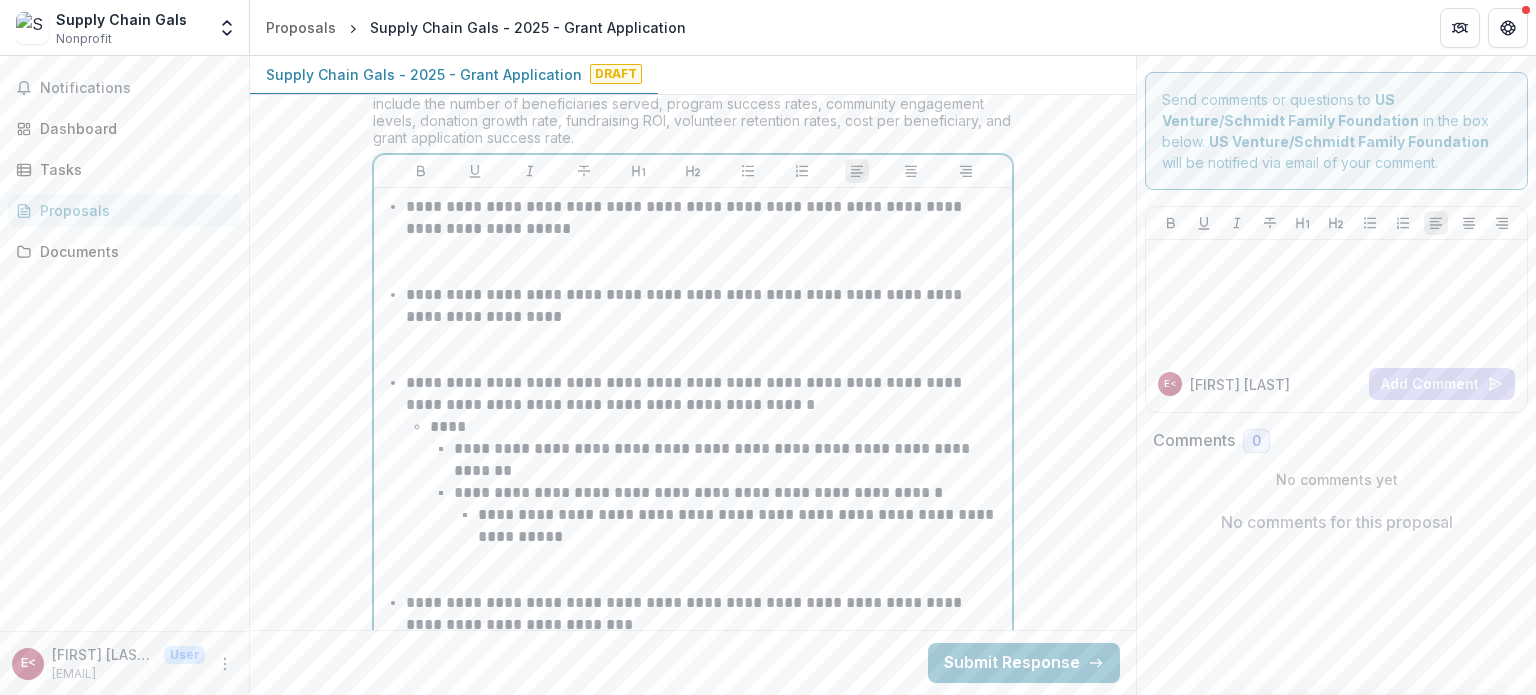 drag, startPoint x: 564, startPoint y: 428, endPoint x: 392, endPoint y: 315, distance: 205.79845 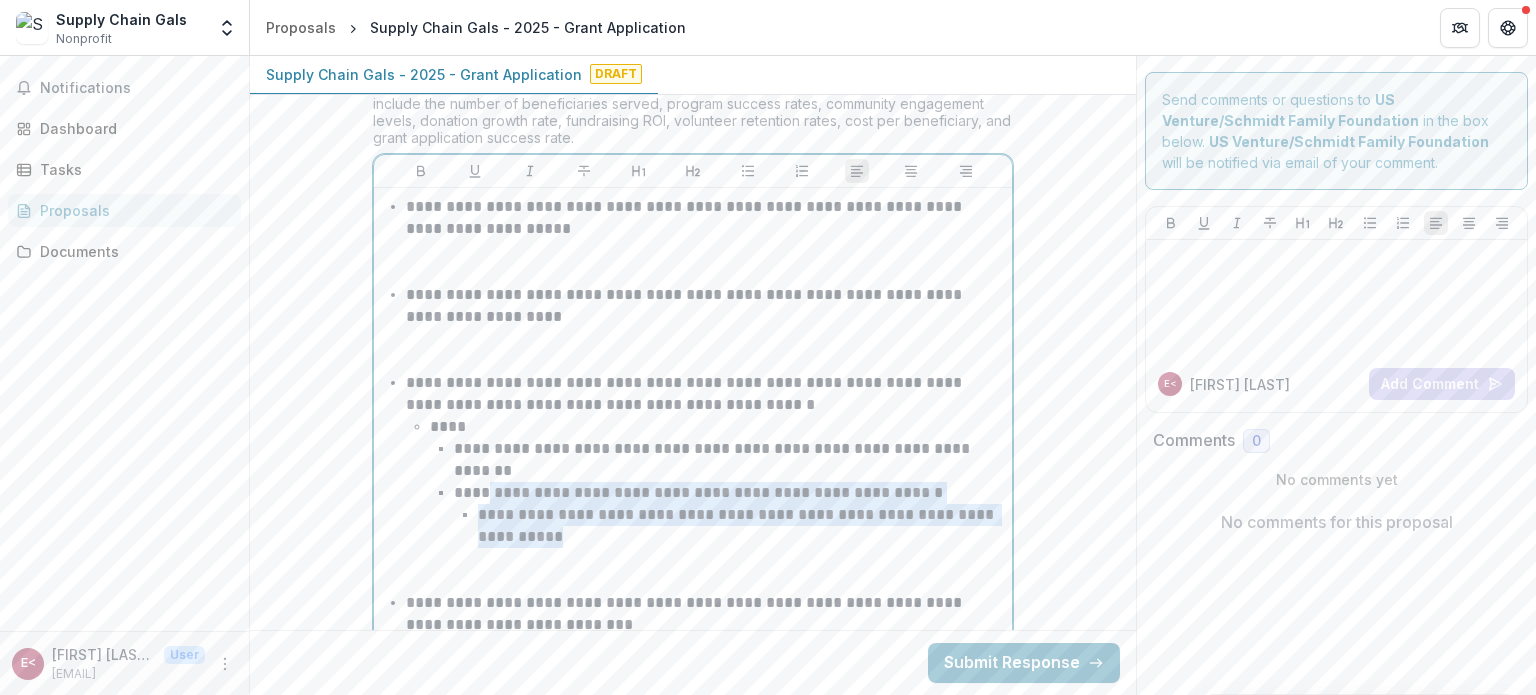 drag, startPoint x: 567, startPoint y: 423, endPoint x: 480, endPoint y: 375, distance: 99.36297 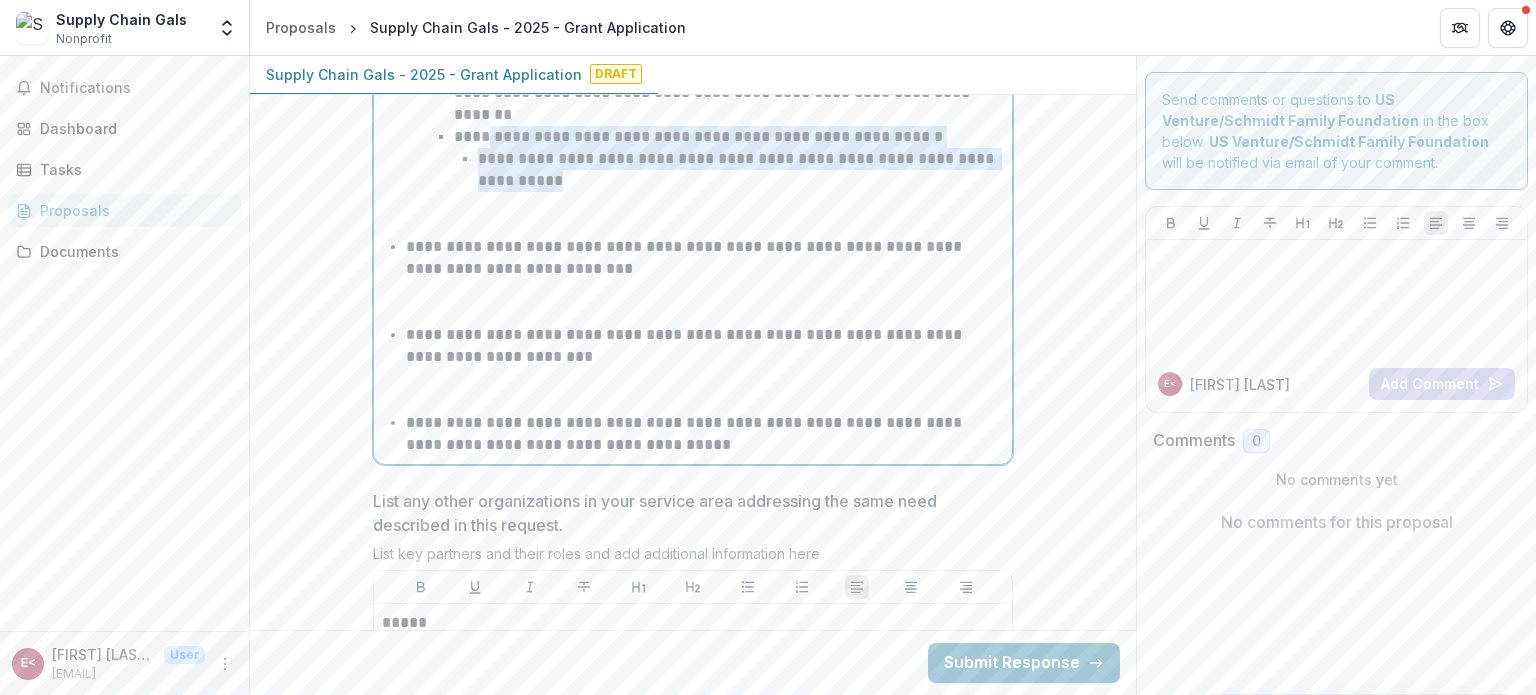 scroll, scrollTop: 5588, scrollLeft: 0, axis: vertical 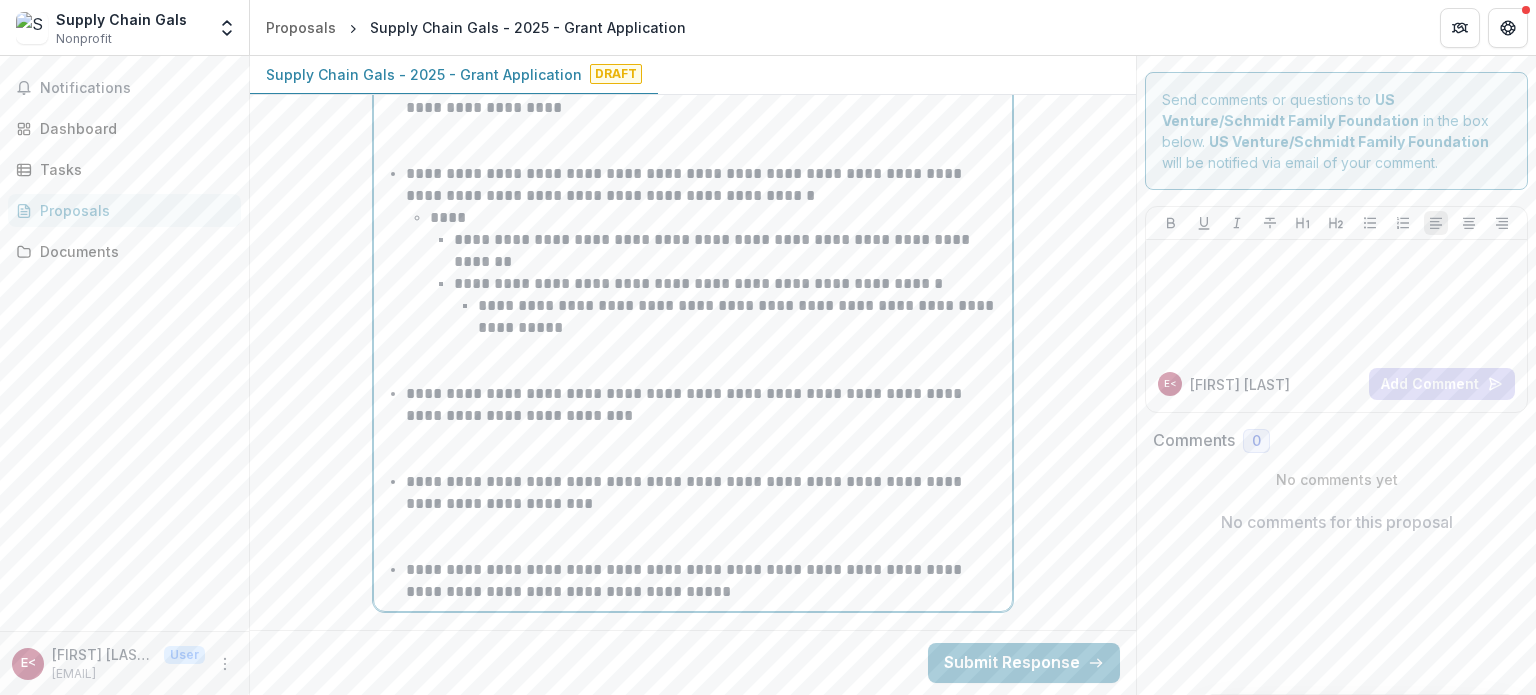 click on "**********" at bounding box center (741, 339) 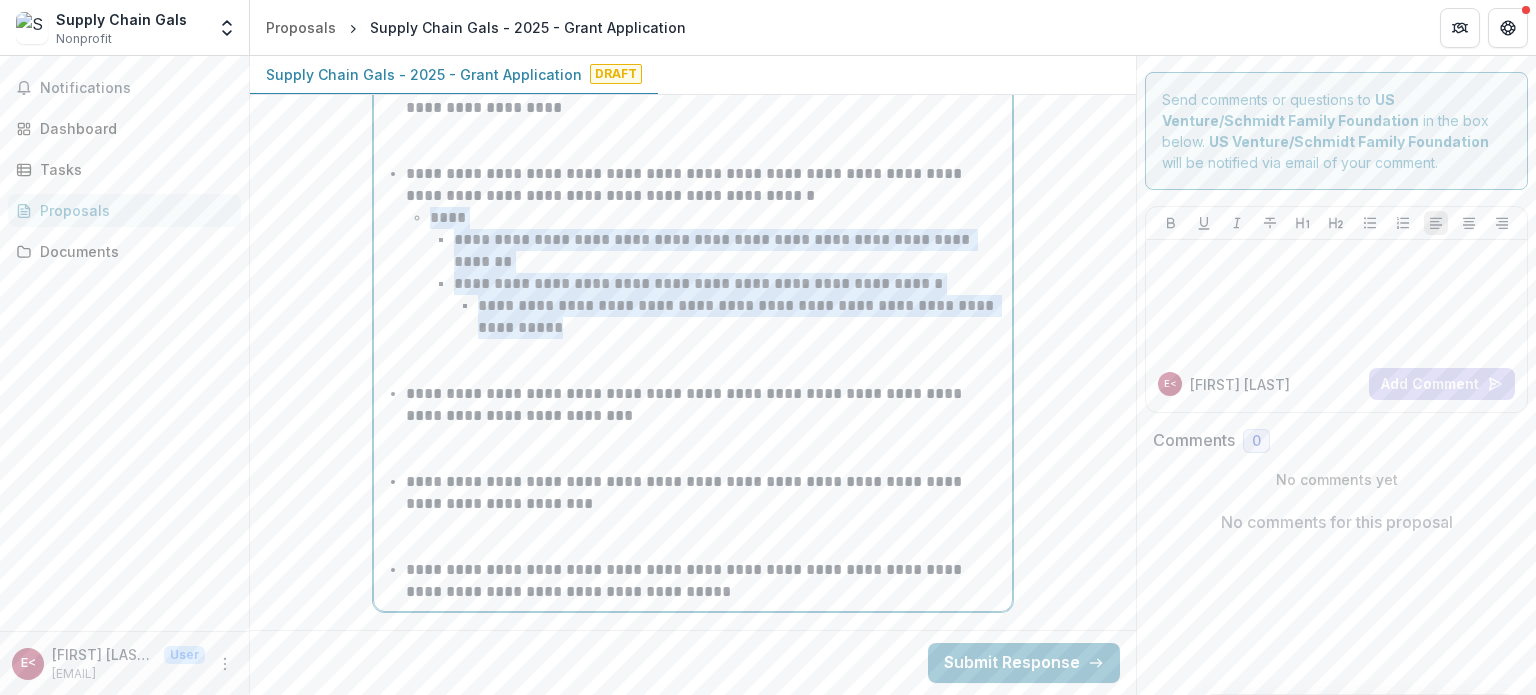 drag, startPoint x: 573, startPoint y: 211, endPoint x: 415, endPoint y: 102, distance: 191.95052 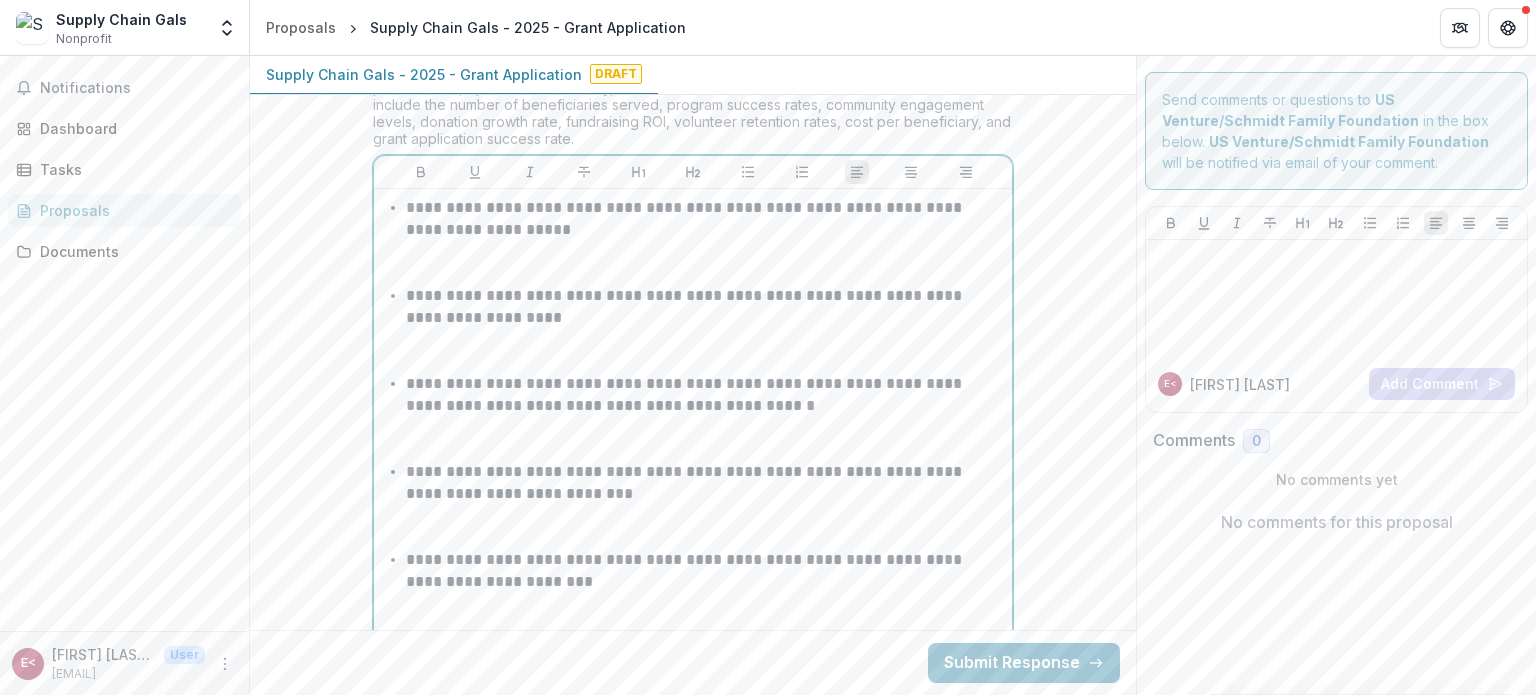 click on "**********" at bounding box center [705, 417] 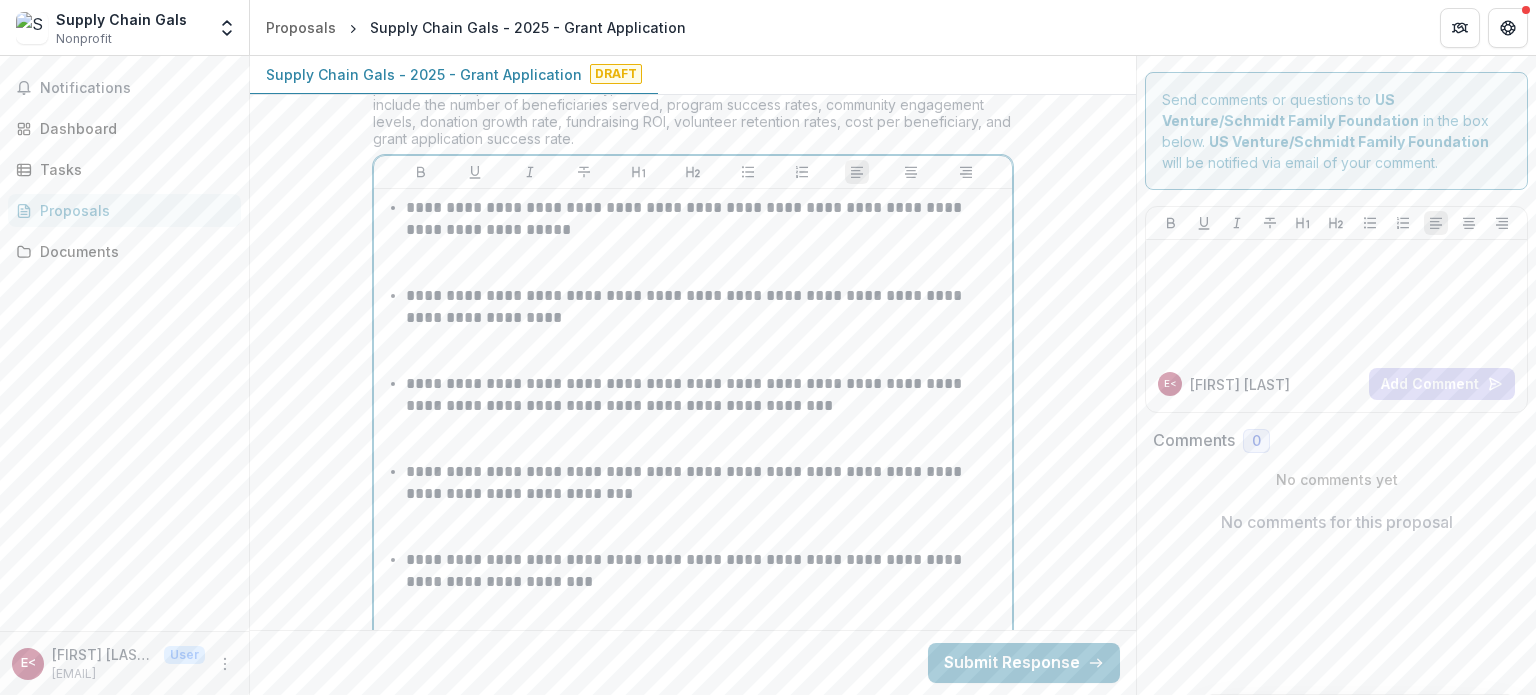 click on "**********" at bounding box center (705, 417) 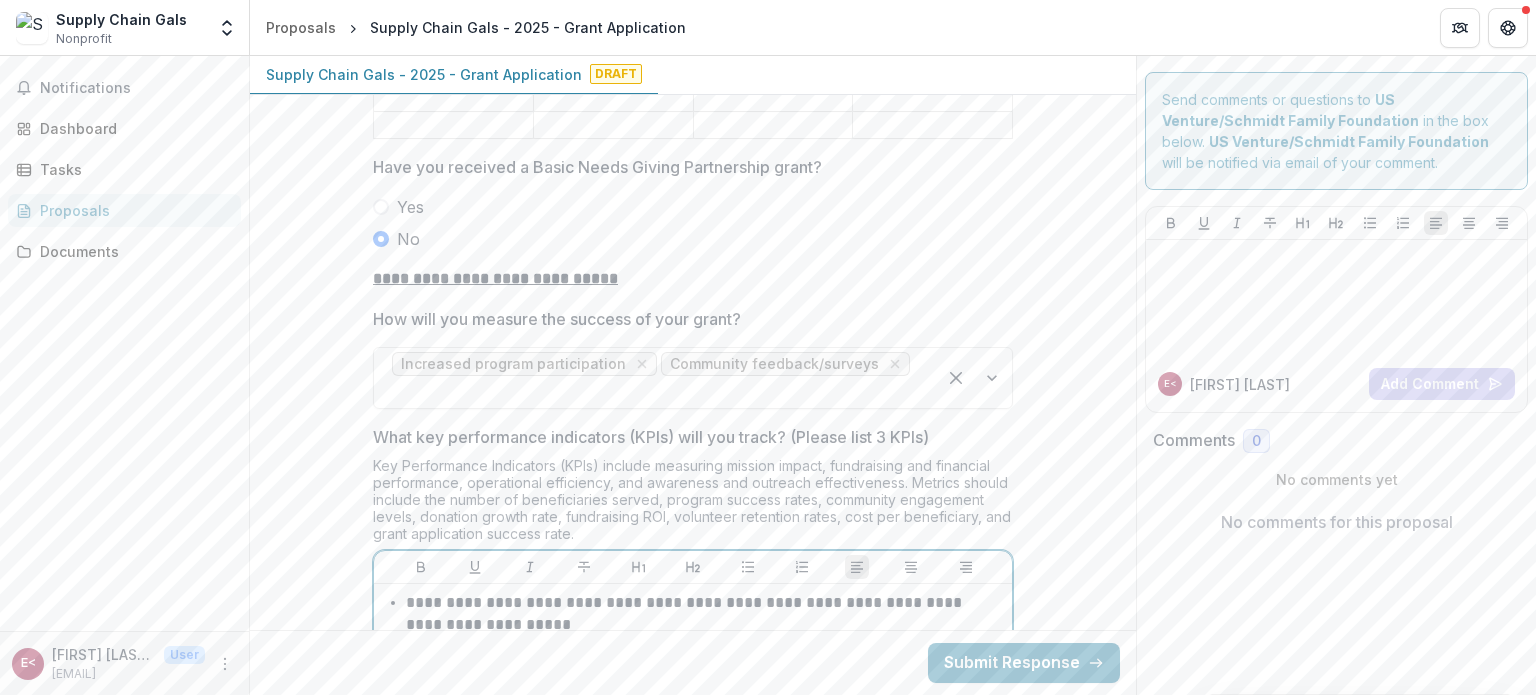 scroll, scrollTop: 4952, scrollLeft: 0, axis: vertical 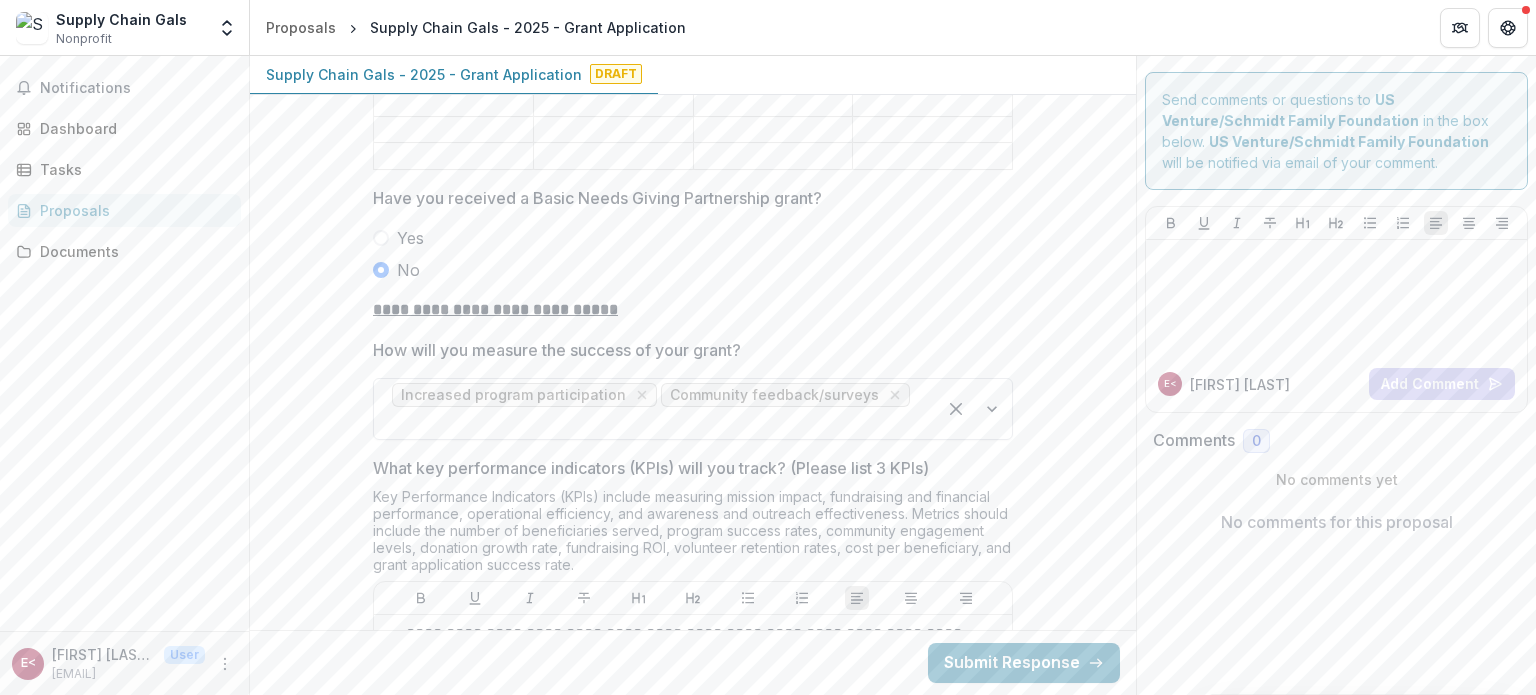 click on "Increased program participation Community feedback/surveys" at bounding box center [655, 409] 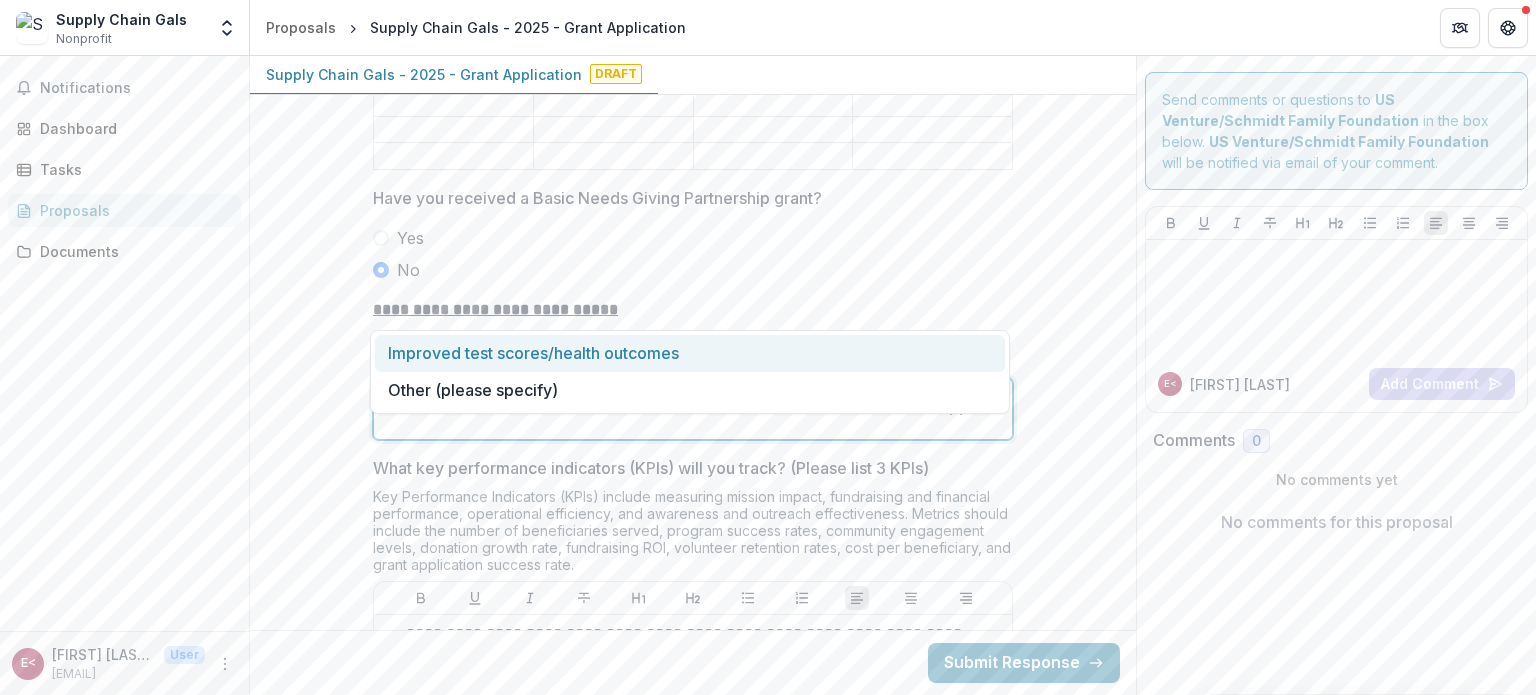 click on "Improved test scores/health outcomes" at bounding box center [690, 353] 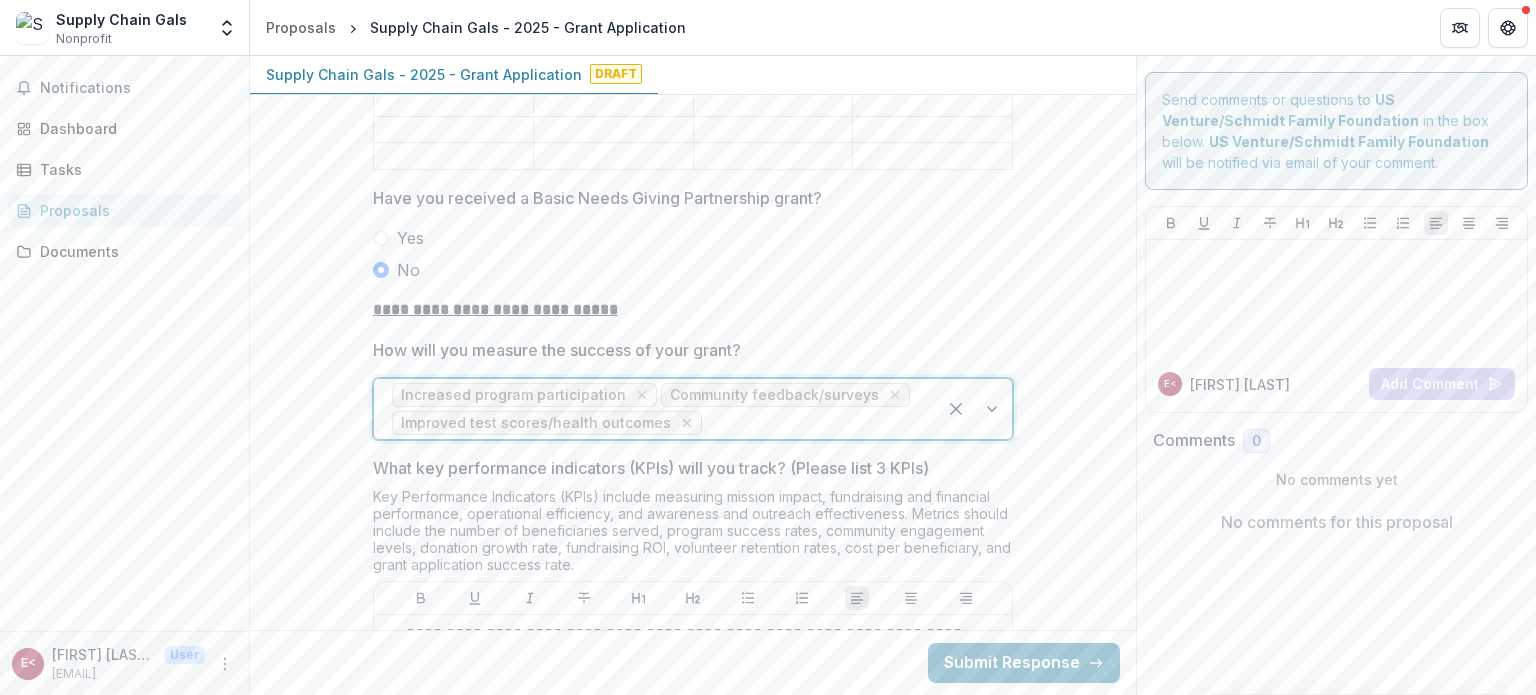 click 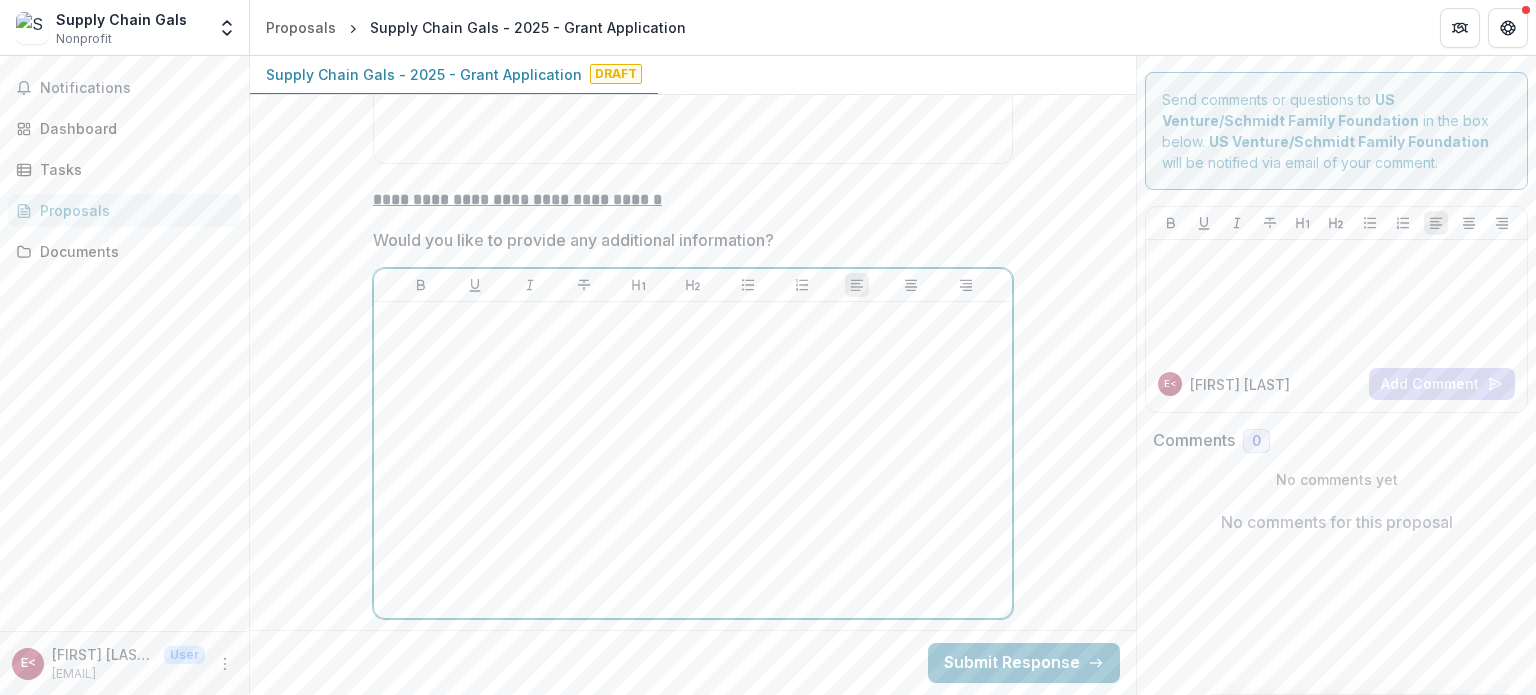 click at bounding box center (693, 460) 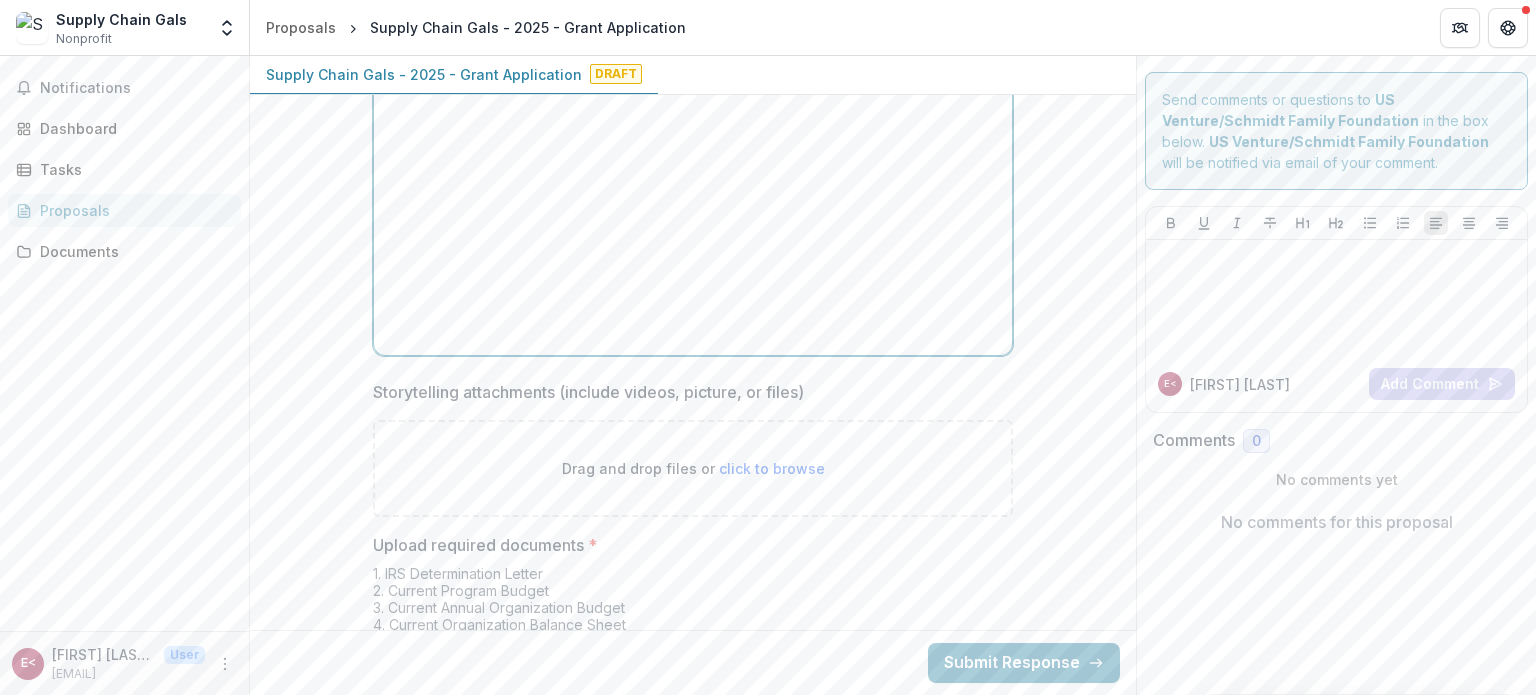 scroll, scrollTop: 6624, scrollLeft: 0, axis: vertical 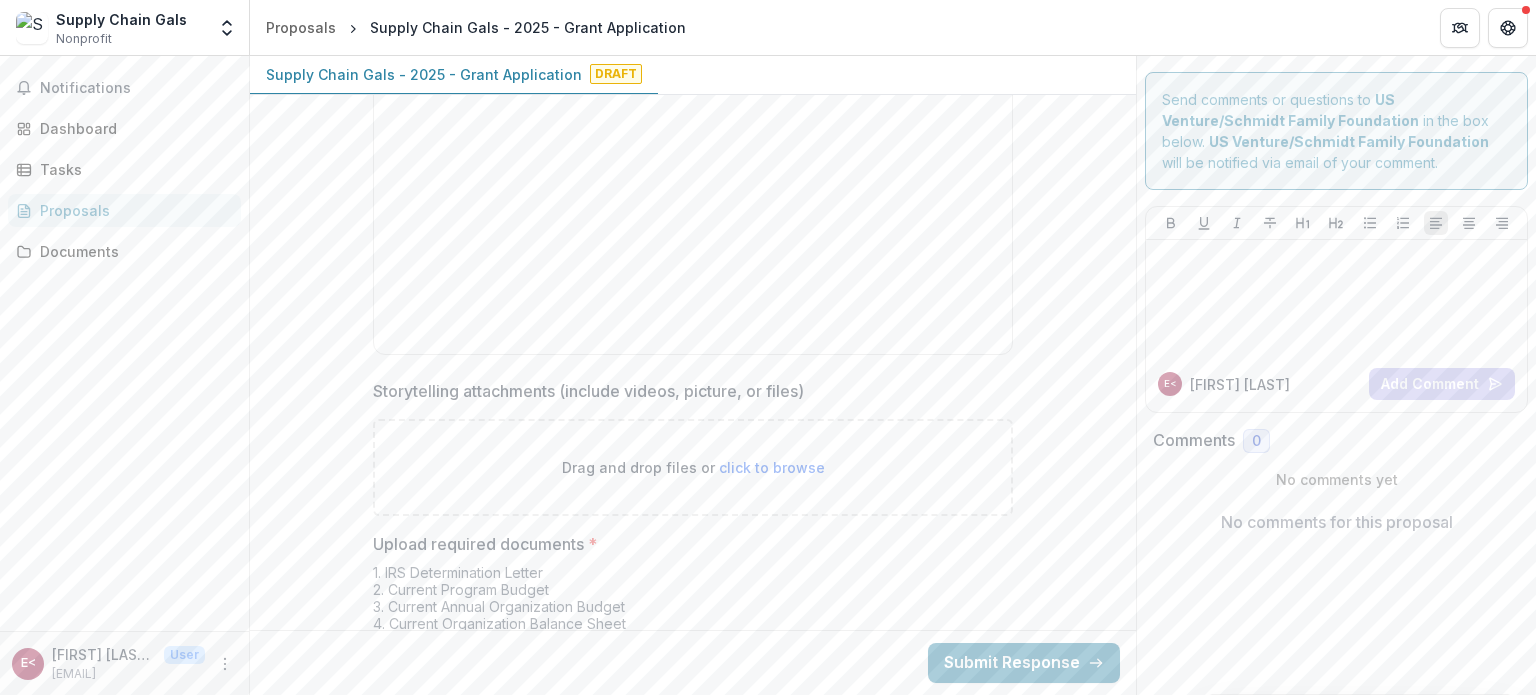click on "click to browse" at bounding box center (772, 467) 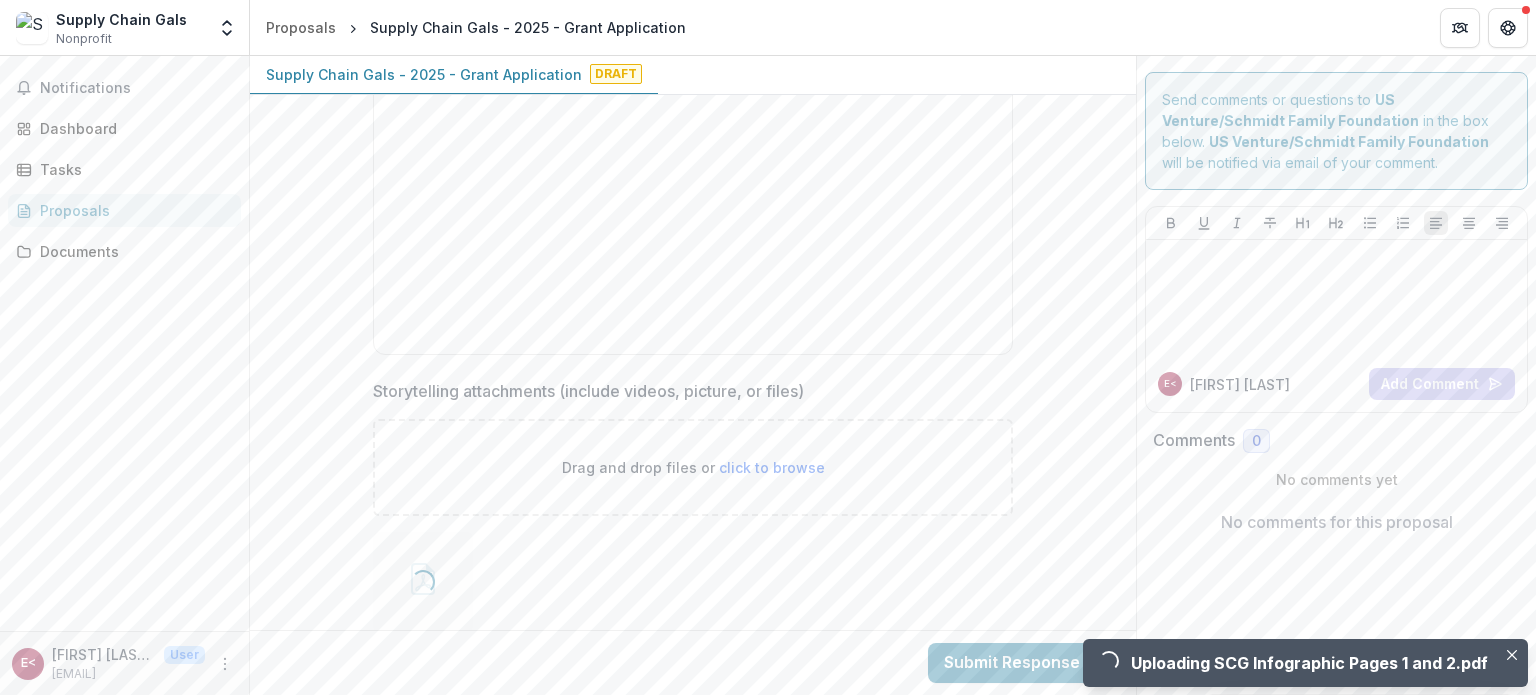 scroll, scrollTop: 6732, scrollLeft: 0, axis: vertical 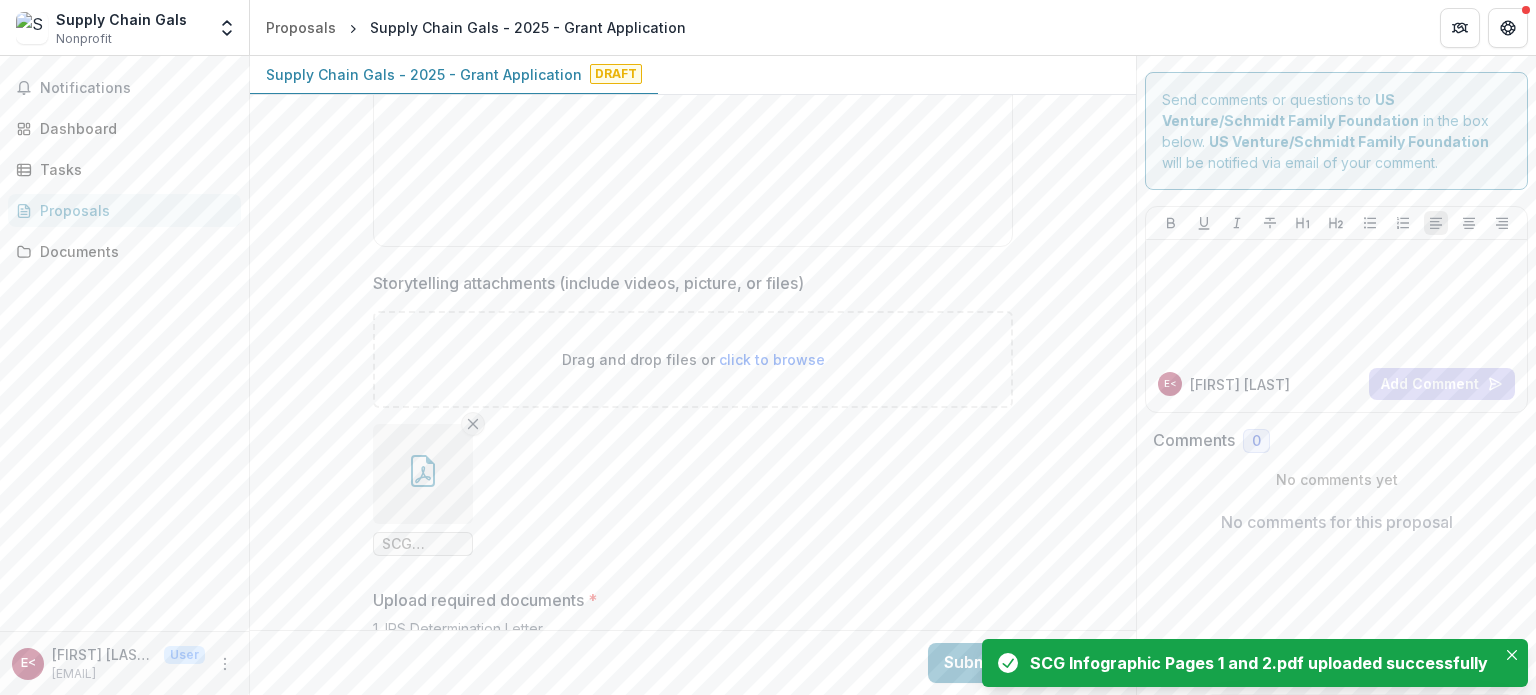 click 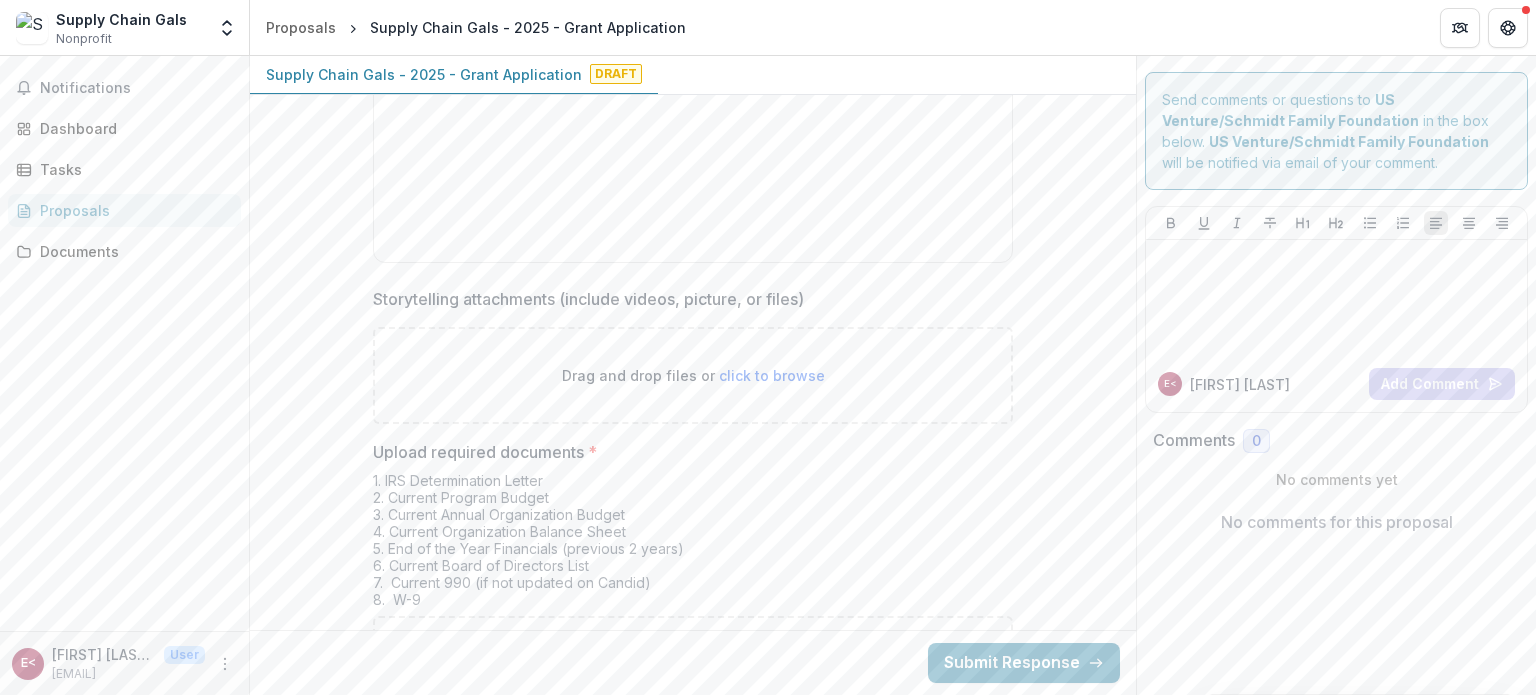 click on "click to browse" at bounding box center [772, 375] 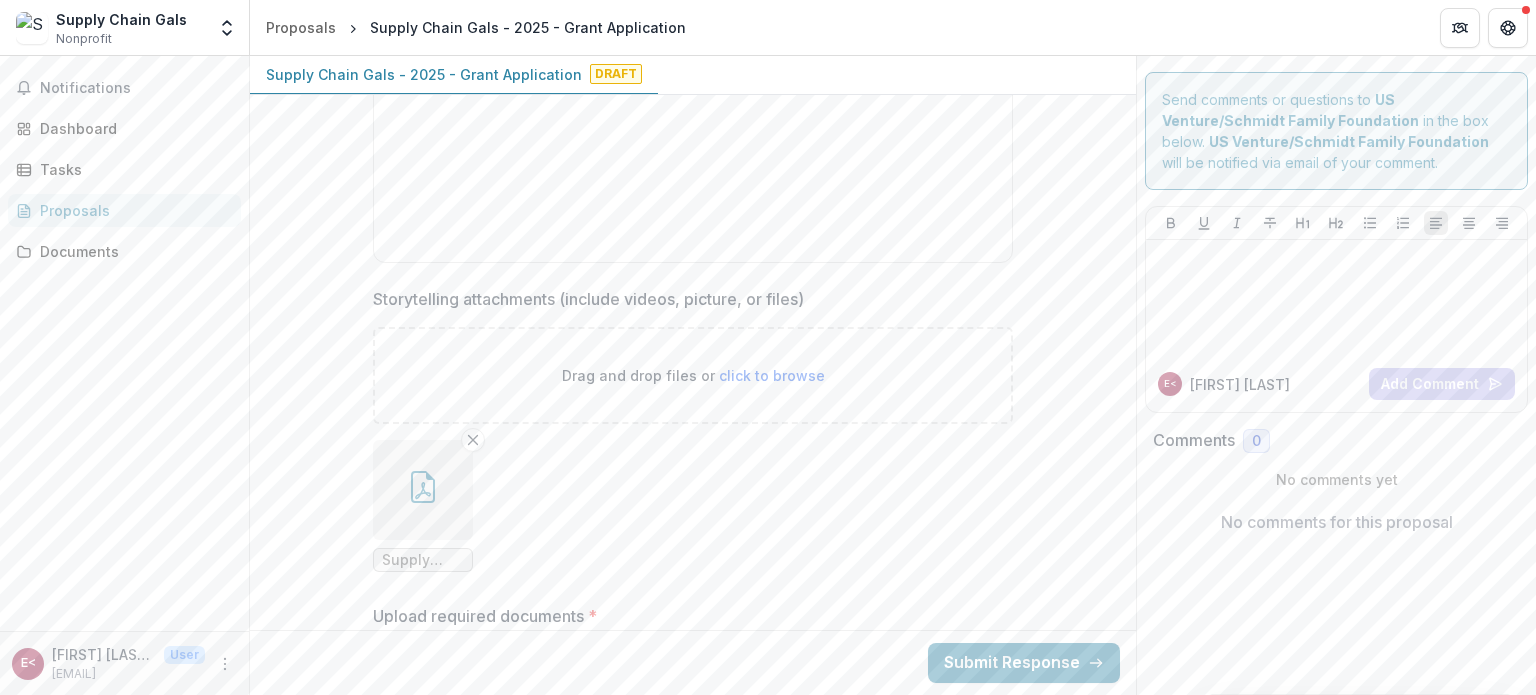 scroll, scrollTop: 6737, scrollLeft: 0, axis: vertical 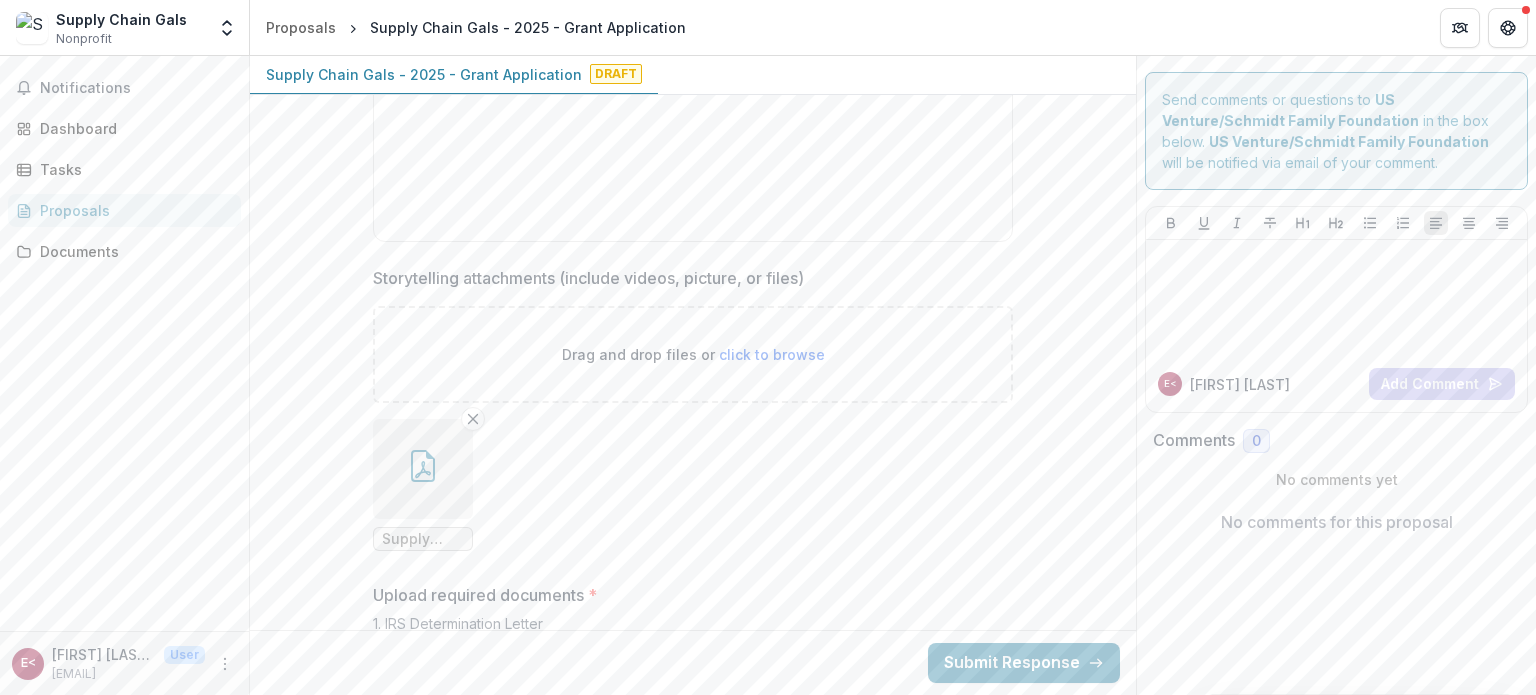 click at bounding box center (423, 469) 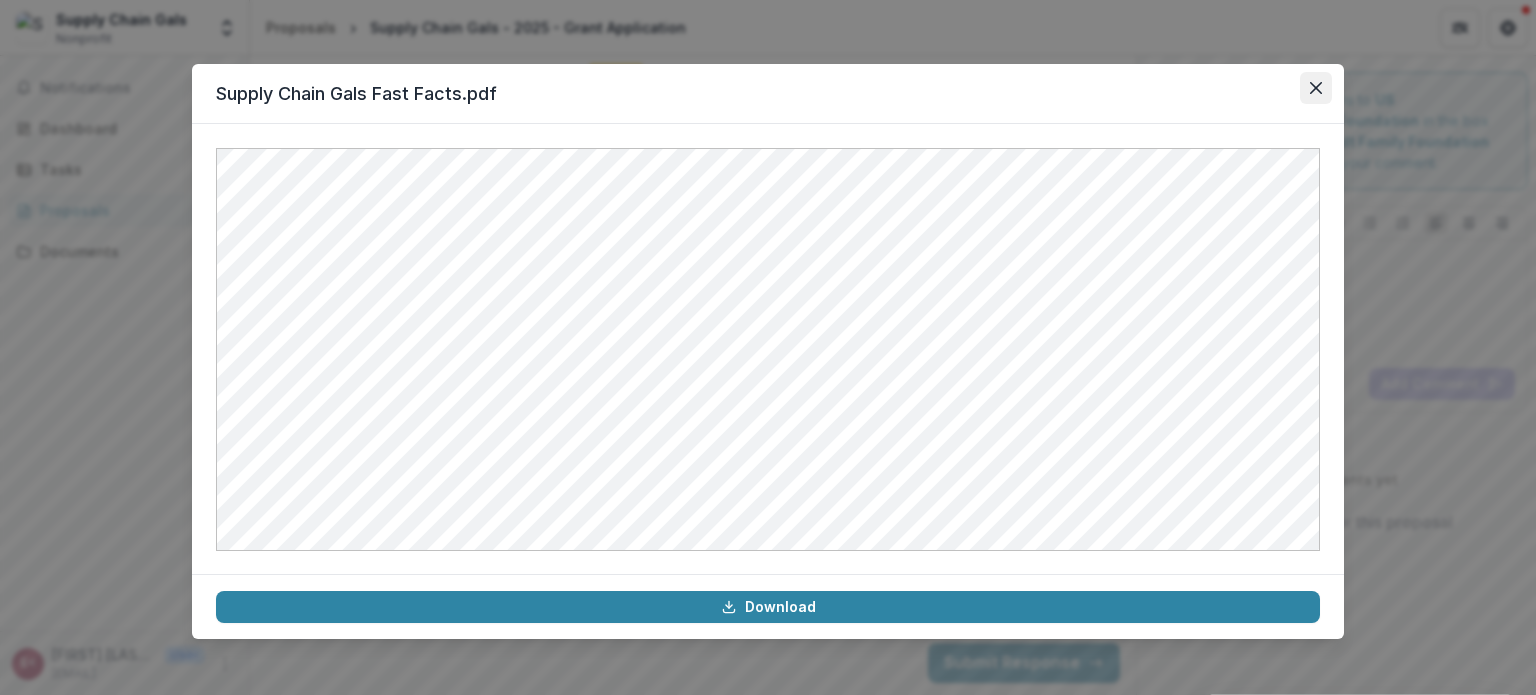 click at bounding box center (1316, 88) 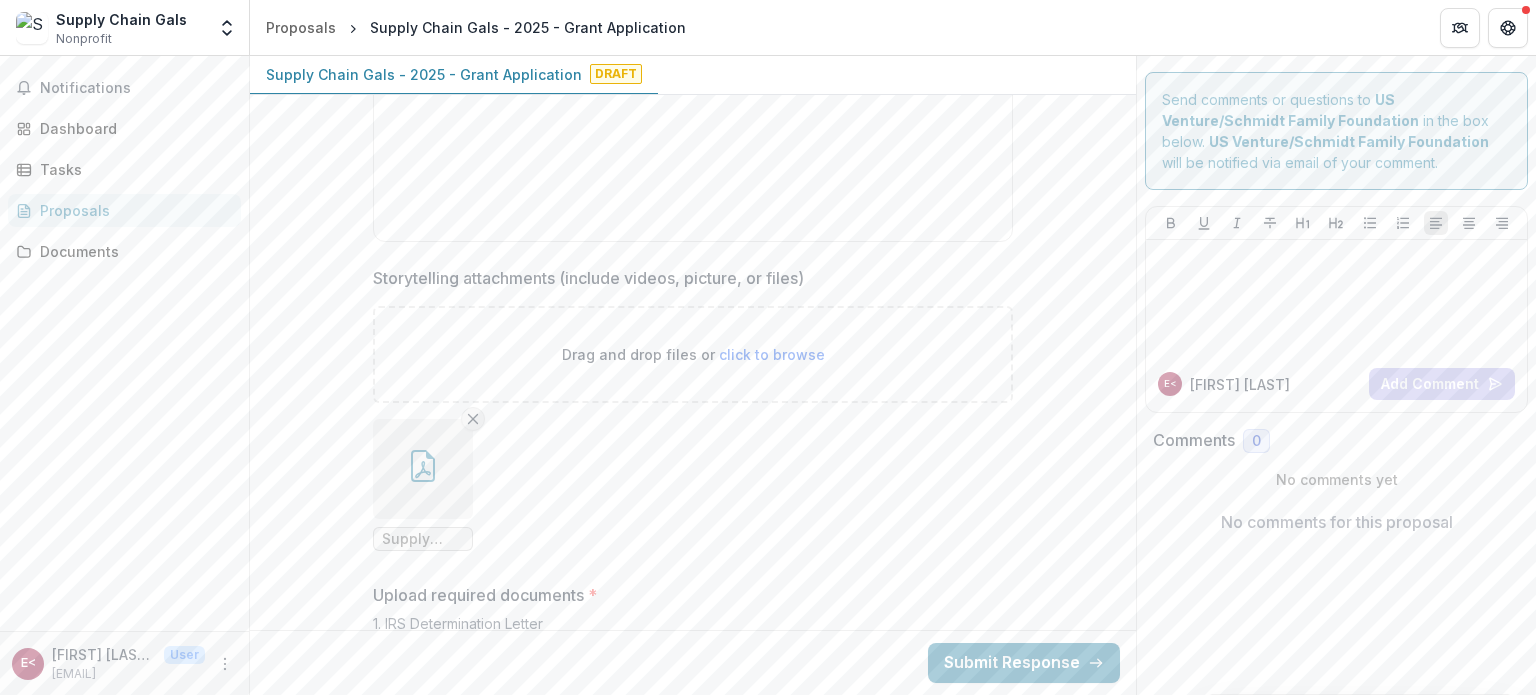 click 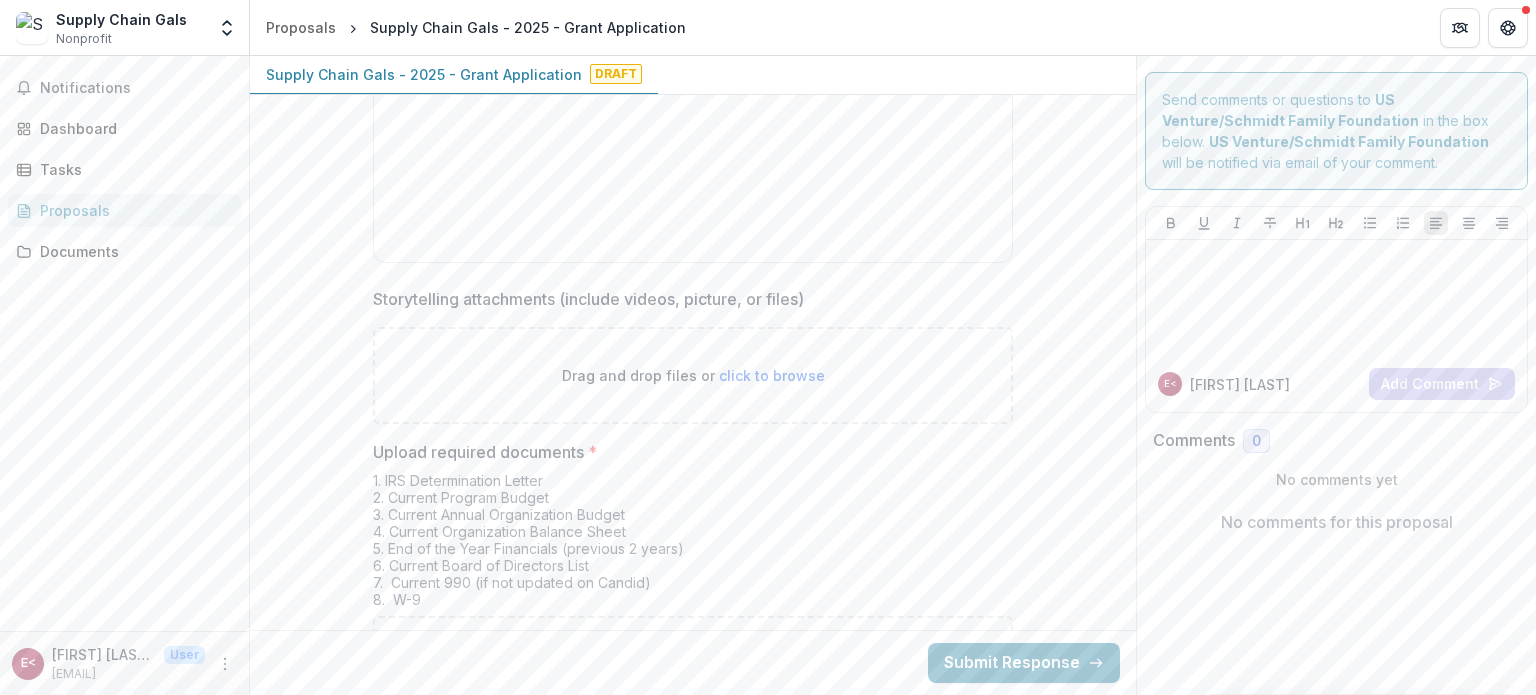 click on "click to browse" at bounding box center [772, 375] 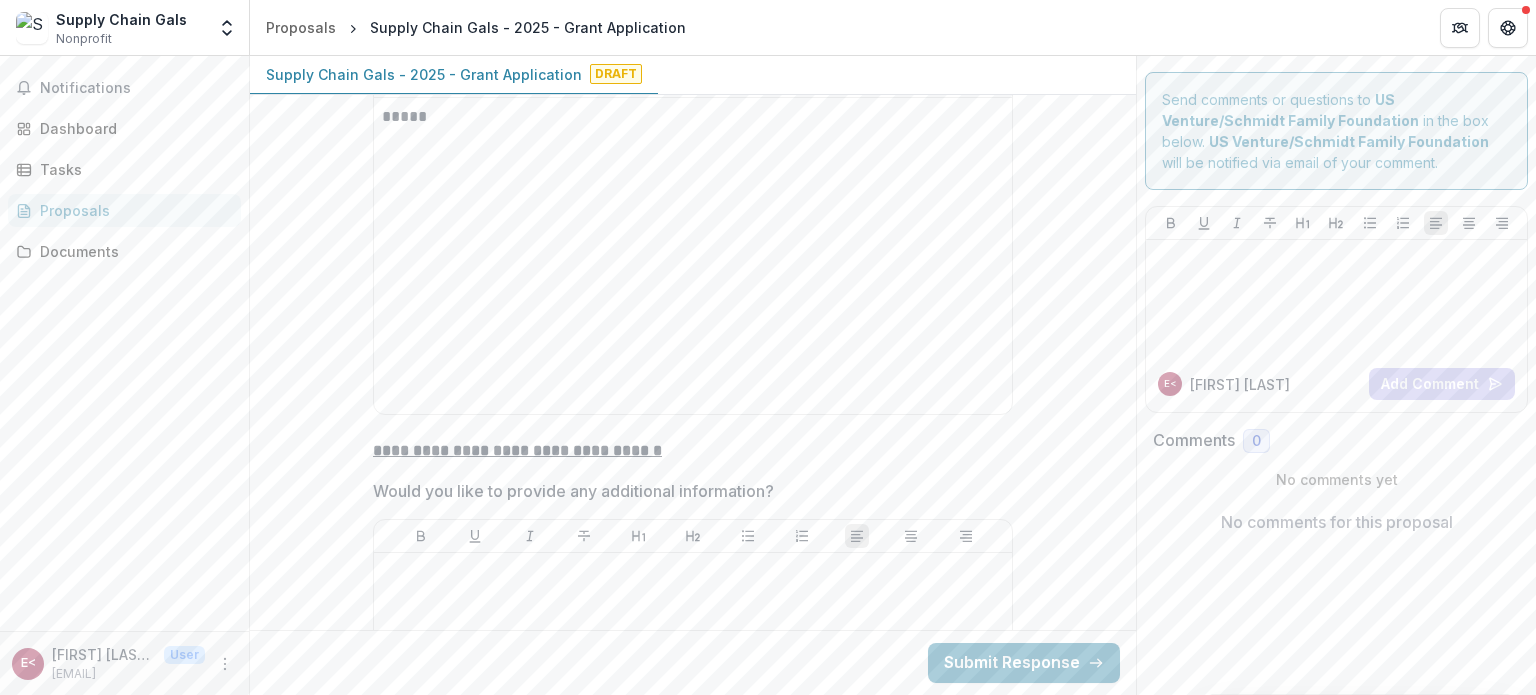 scroll, scrollTop: 6108, scrollLeft: 0, axis: vertical 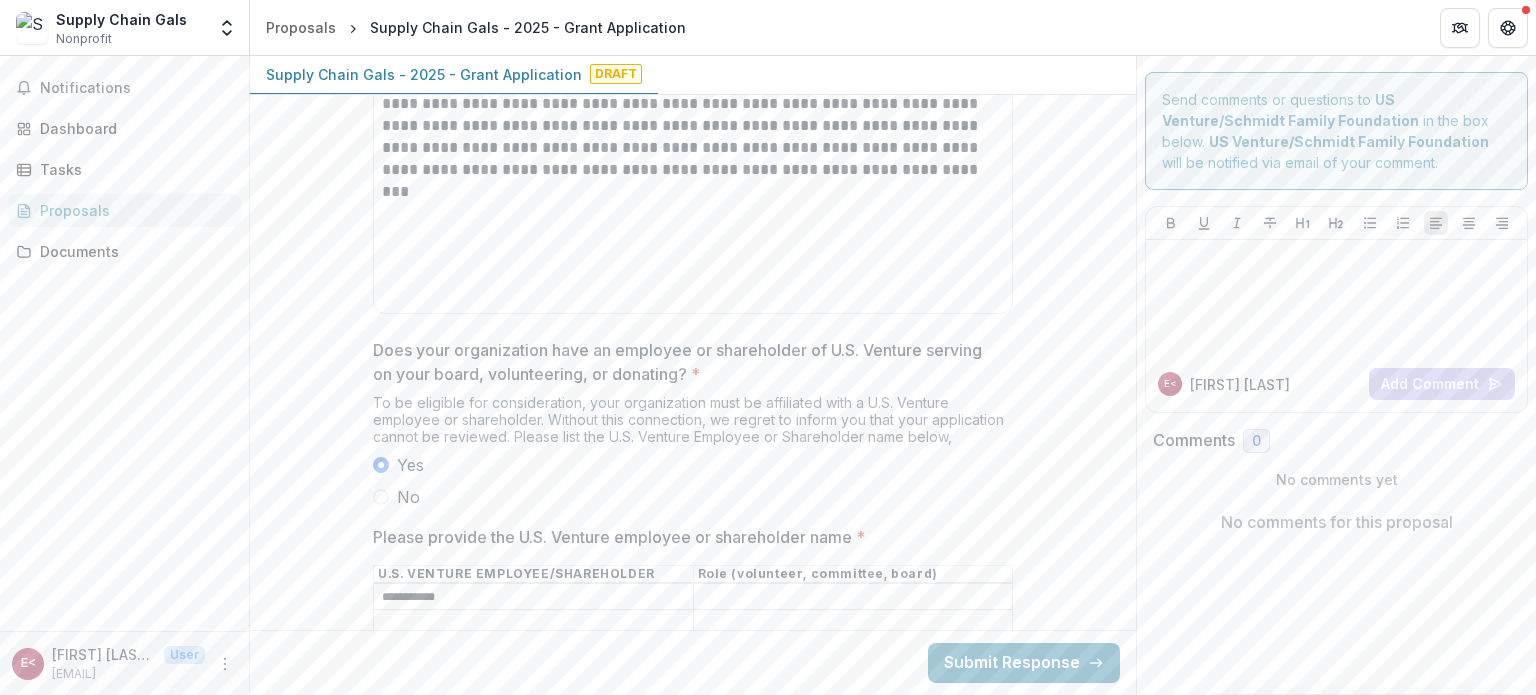 click on "**********" at bounding box center (533, 597) 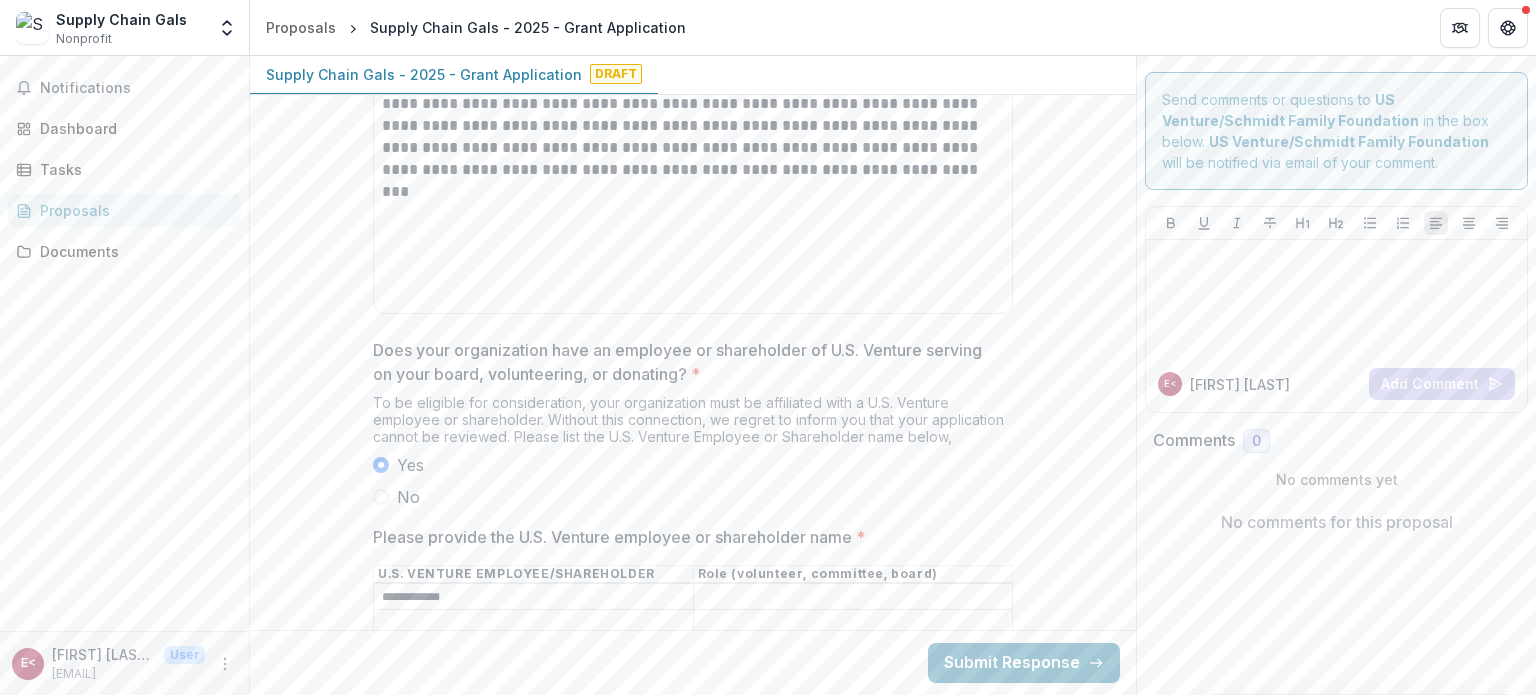 type on "**********" 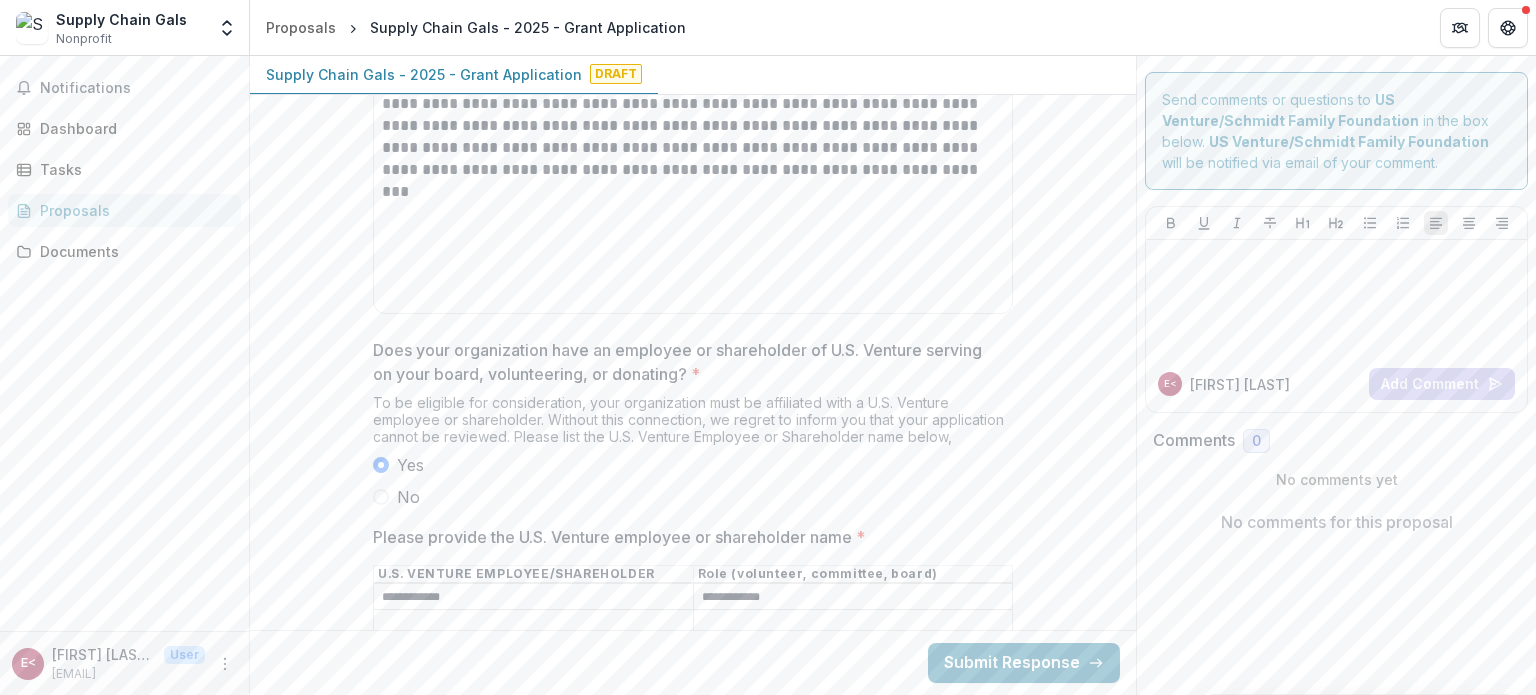 type on "**********" 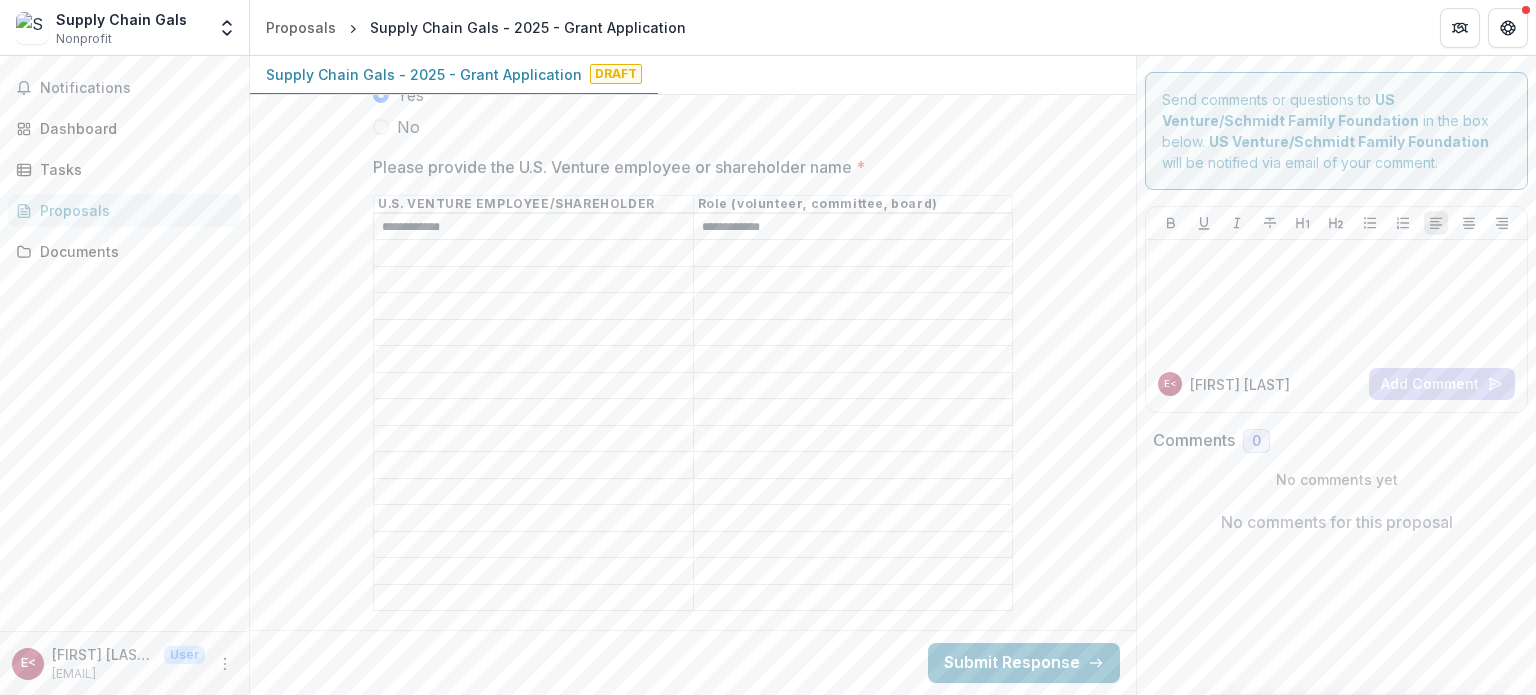 click on "Please provide the U.S. Venture employee or shareholder name *" at bounding box center [533, 386] 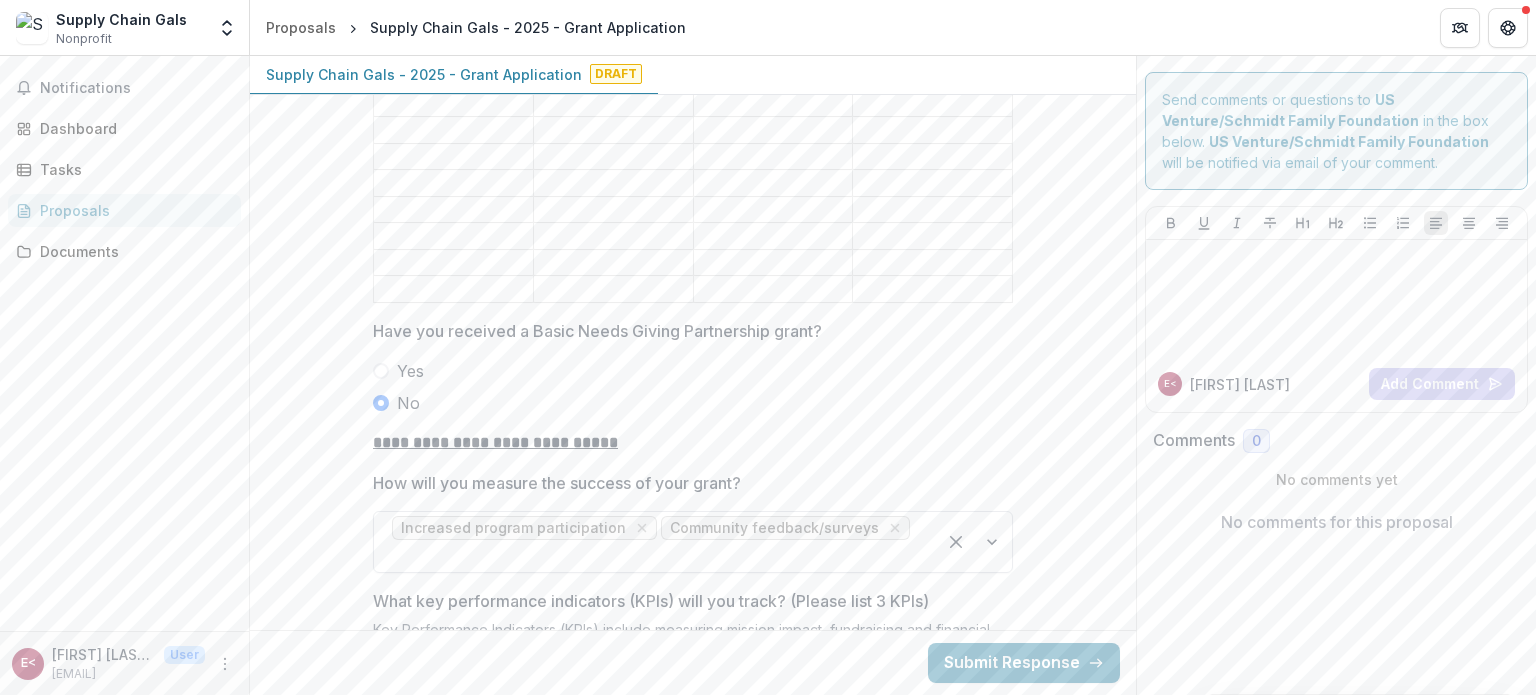 scroll, scrollTop: 4821, scrollLeft: 0, axis: vertical 